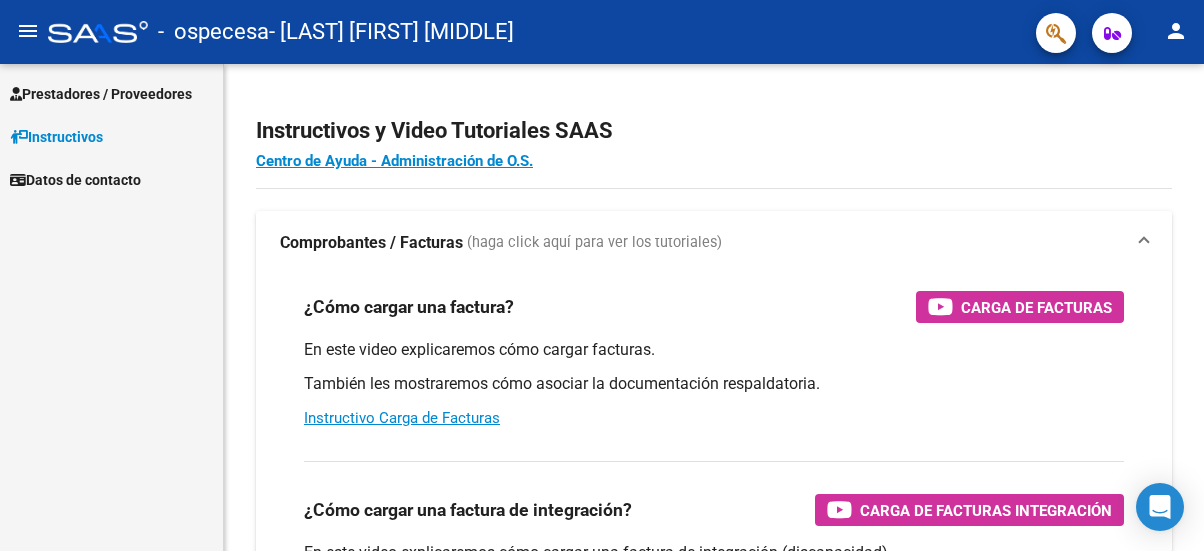 scroll, scrollTop: 0, scrollLeft: 0, axis: both 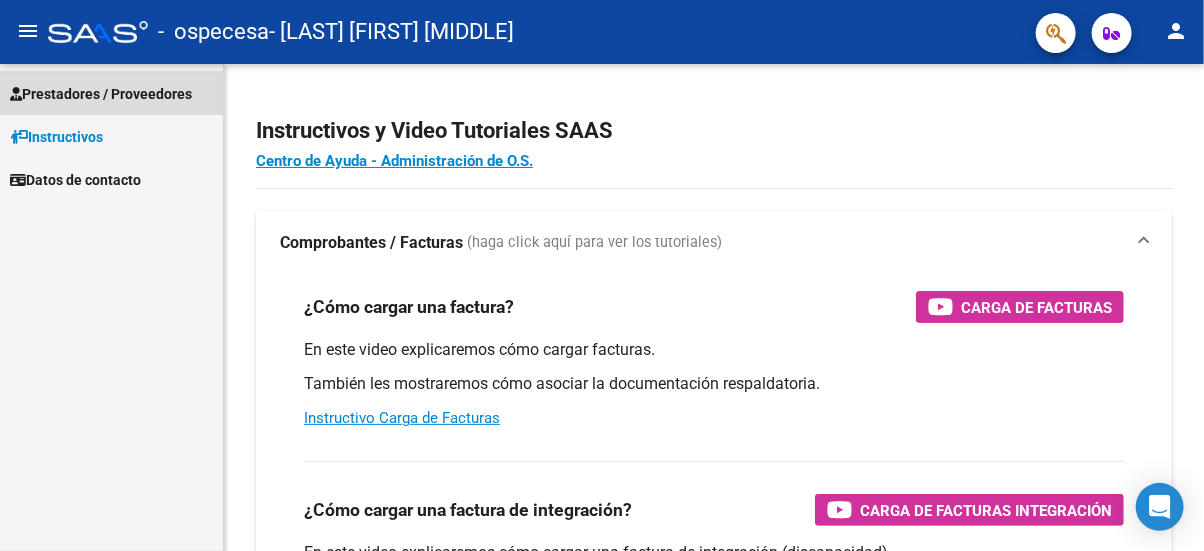 click on "Prestadores / Proveedores" at bounding box center [101, 94] 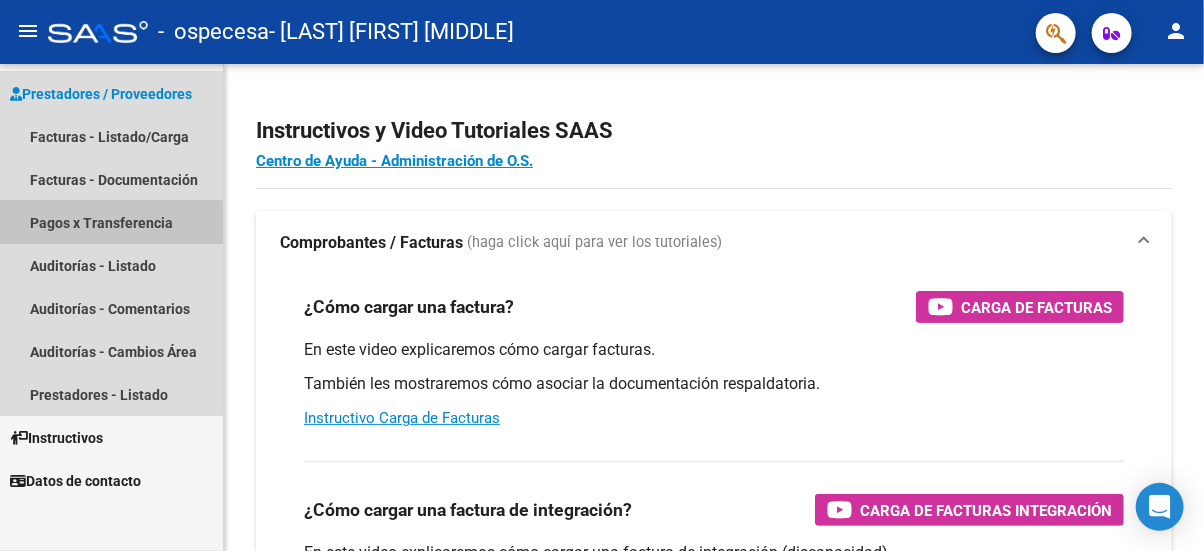 click on "Pagos x Transferencia" at bounding box center (111, 222) 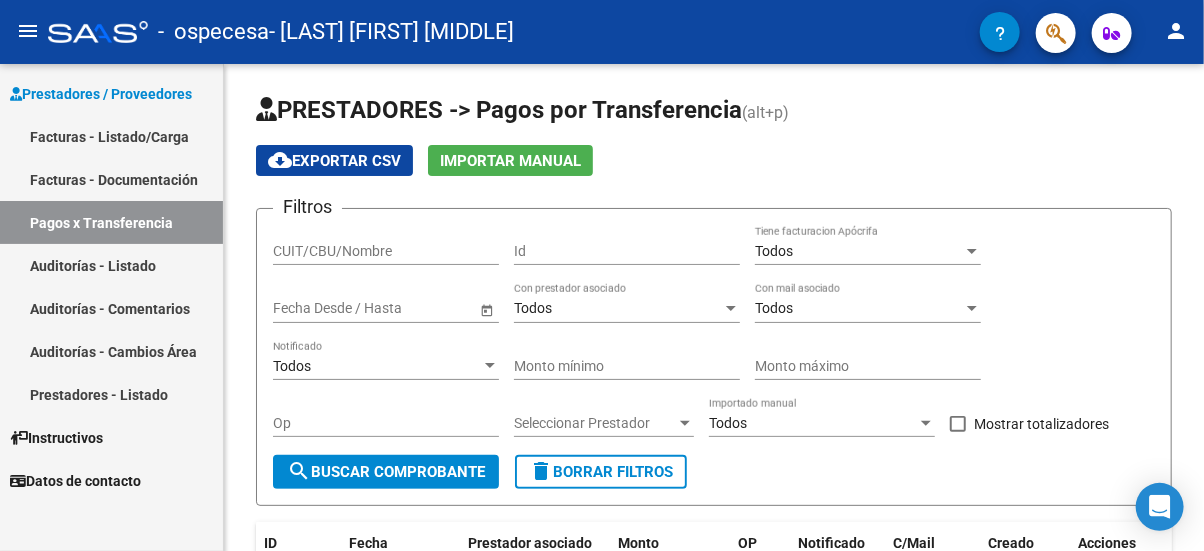 scroll, scrollTop: 0, scrollLeft: 0, axis: both 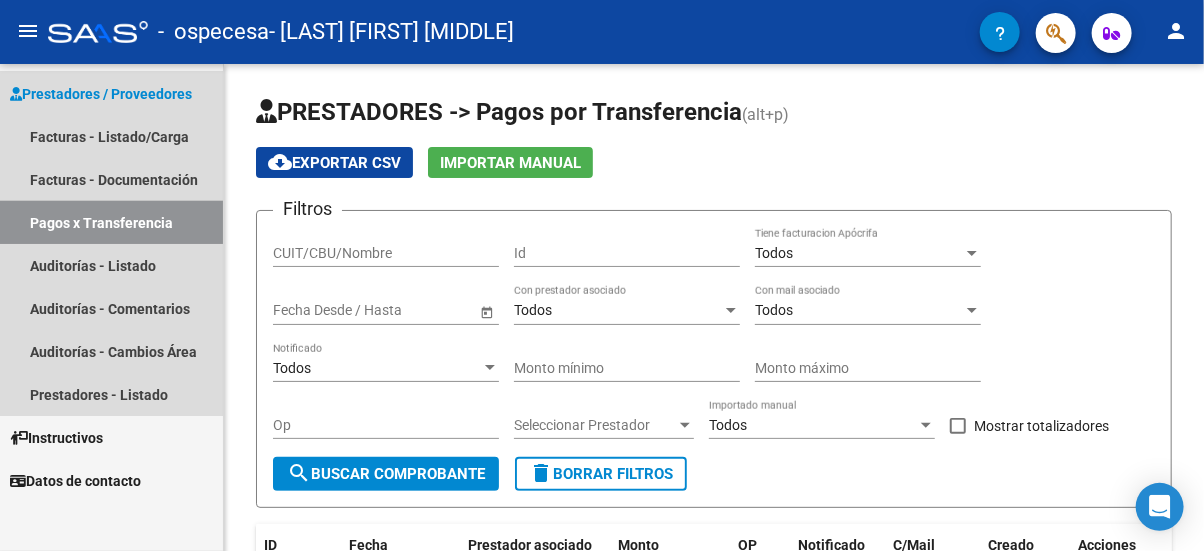click on "Pagos x Transferencia" at bounding box center (111, 222) 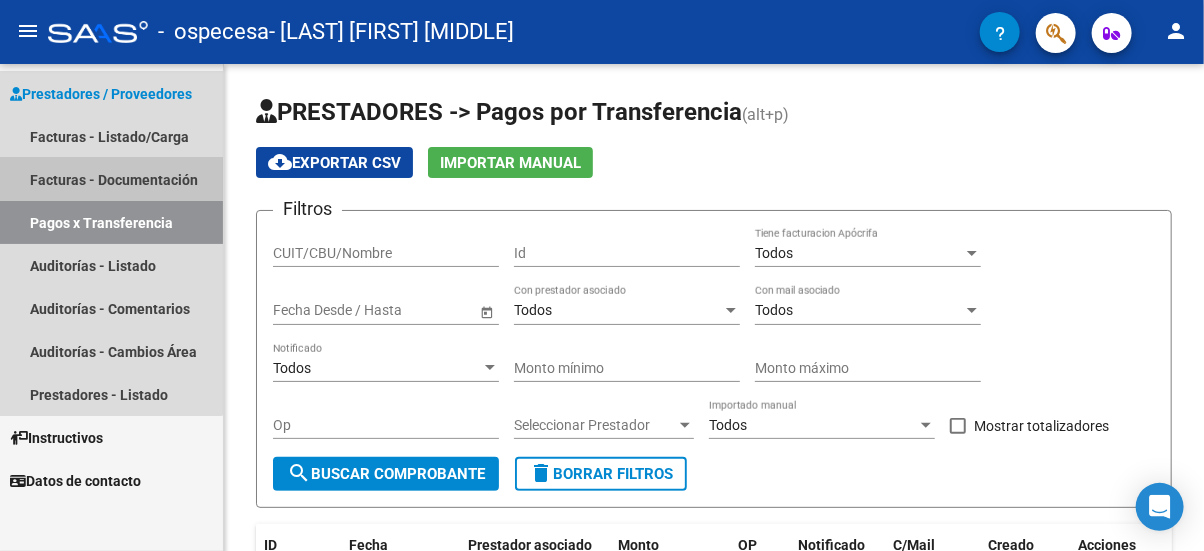 click on "Facturas - Documentación" at bounding box center (111, 179) 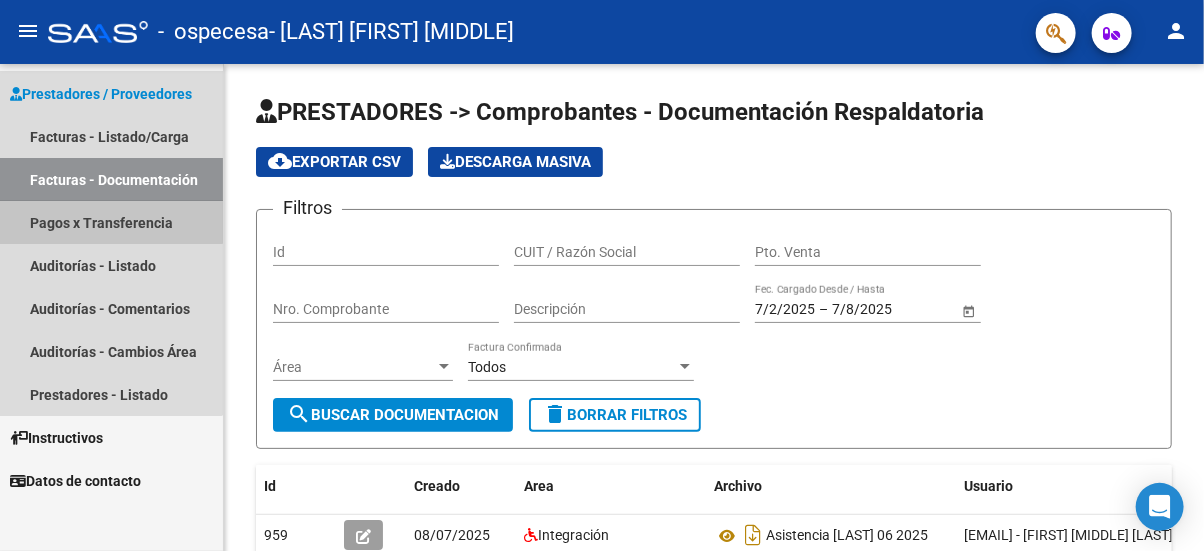 click on "Pagos x Transferencia" at bounding box center (111, 222) 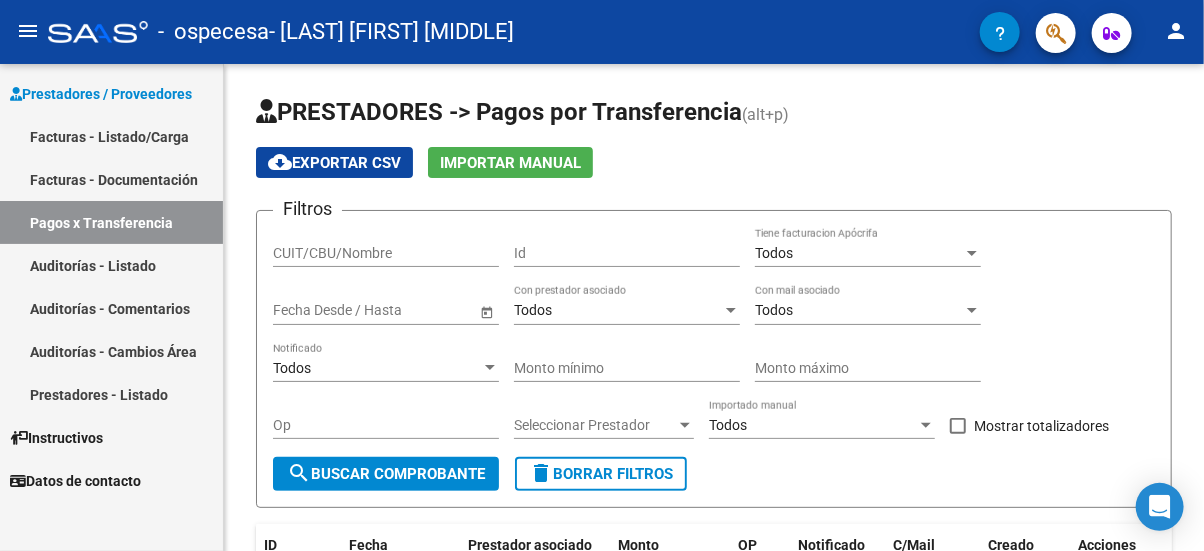 click on "Auditorías - Listado" at bounding box center (111, 265) 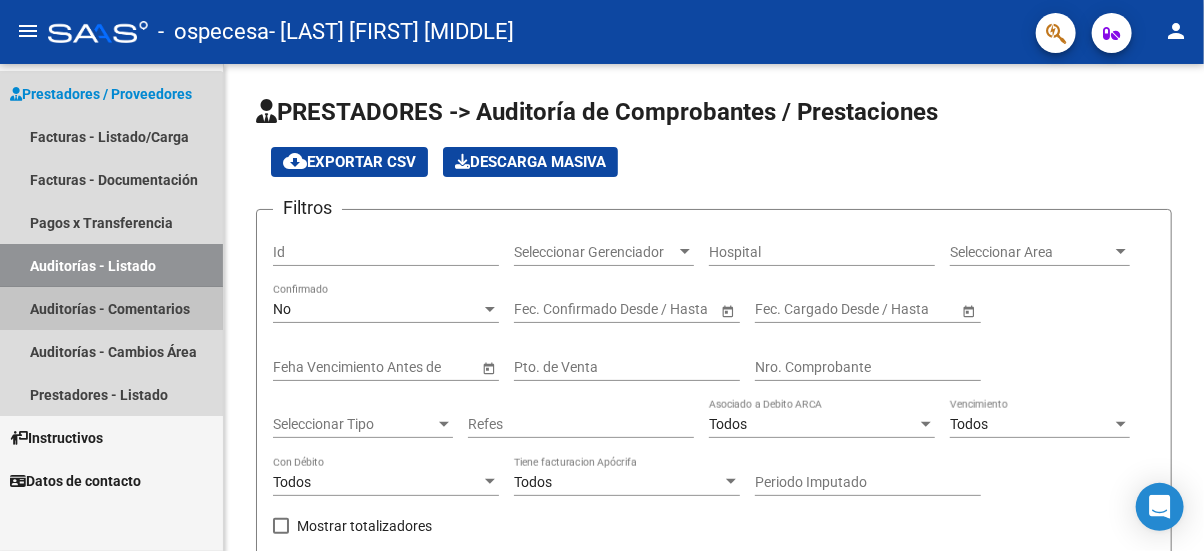 click on "Auditorías - Comentarios" at bounding box center (111, 308) 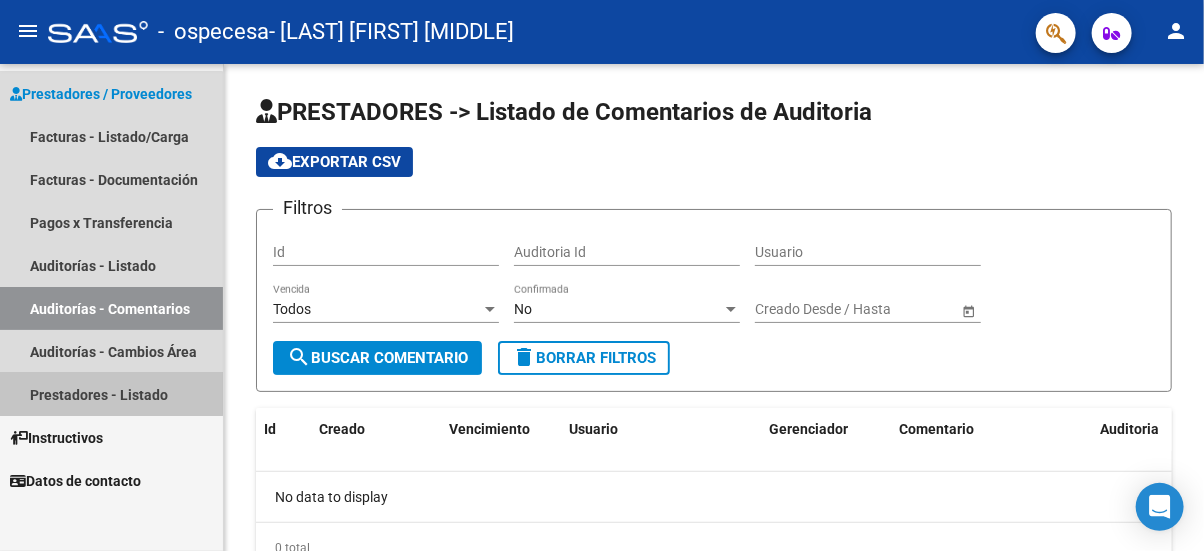 click on "Prestadores - Listado" at bounding box center [111, 394] 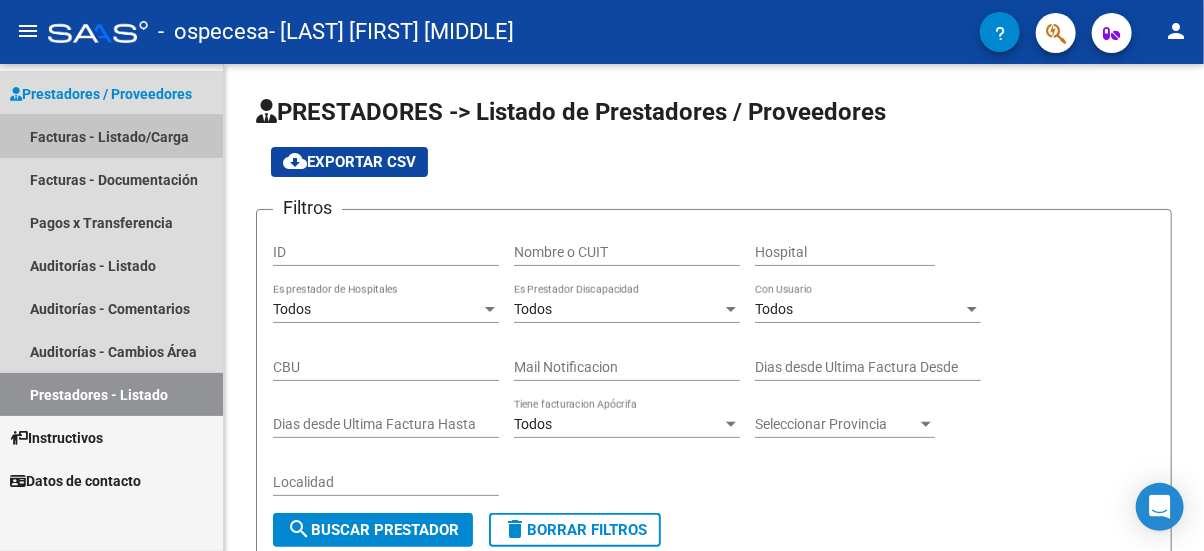click on "Facturas - Listado/Carga" at bounding box center (111, 136) 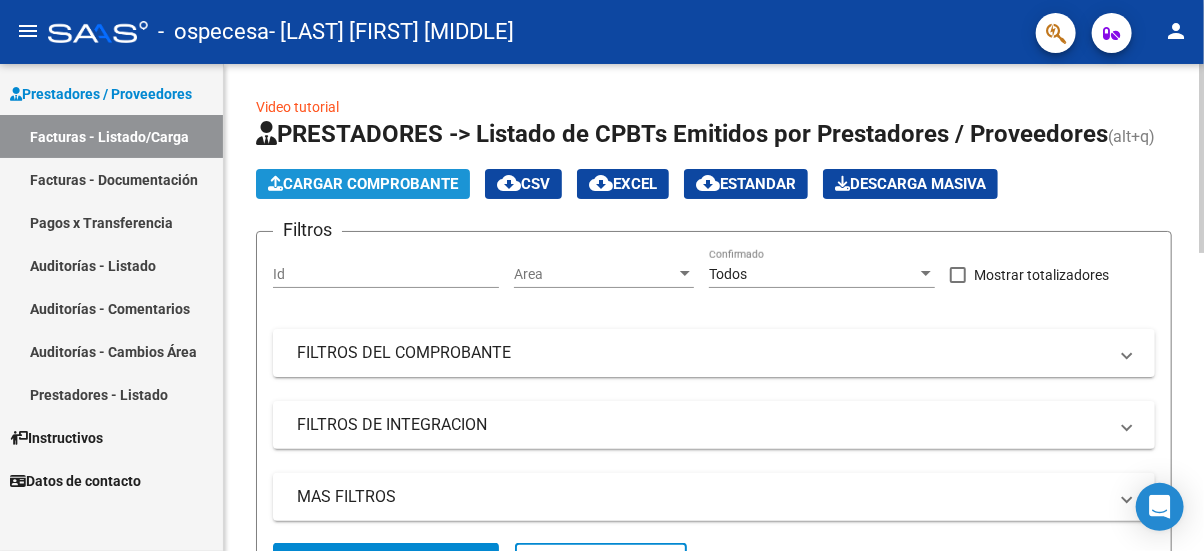 click on "Cargar Comprobante" 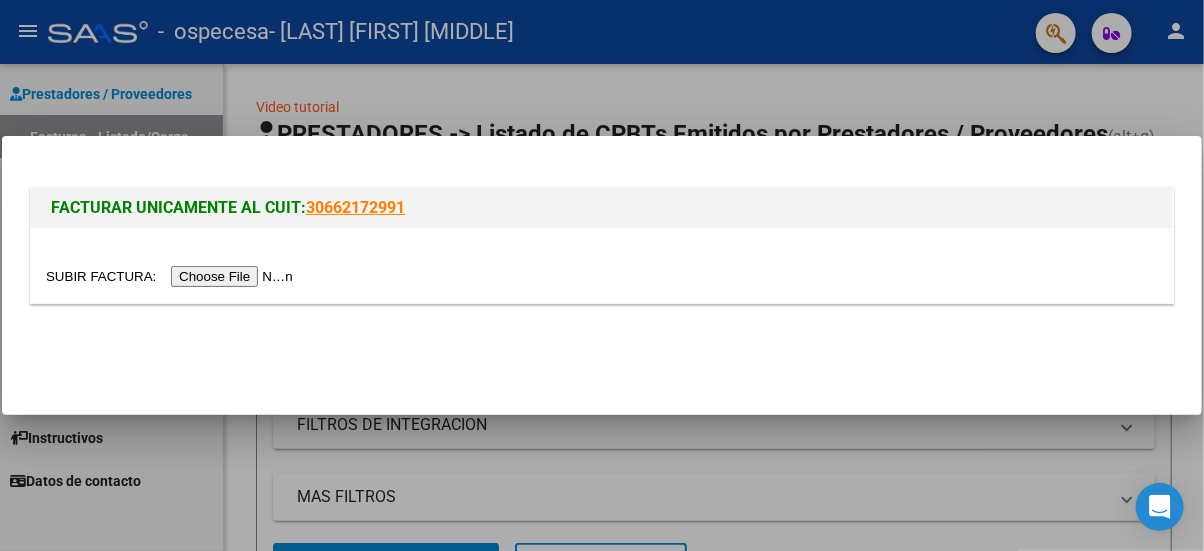 click on "FACTURAR UNICAMENTE AL CUIT: [CUIT]" at bounding box center [602, 275] 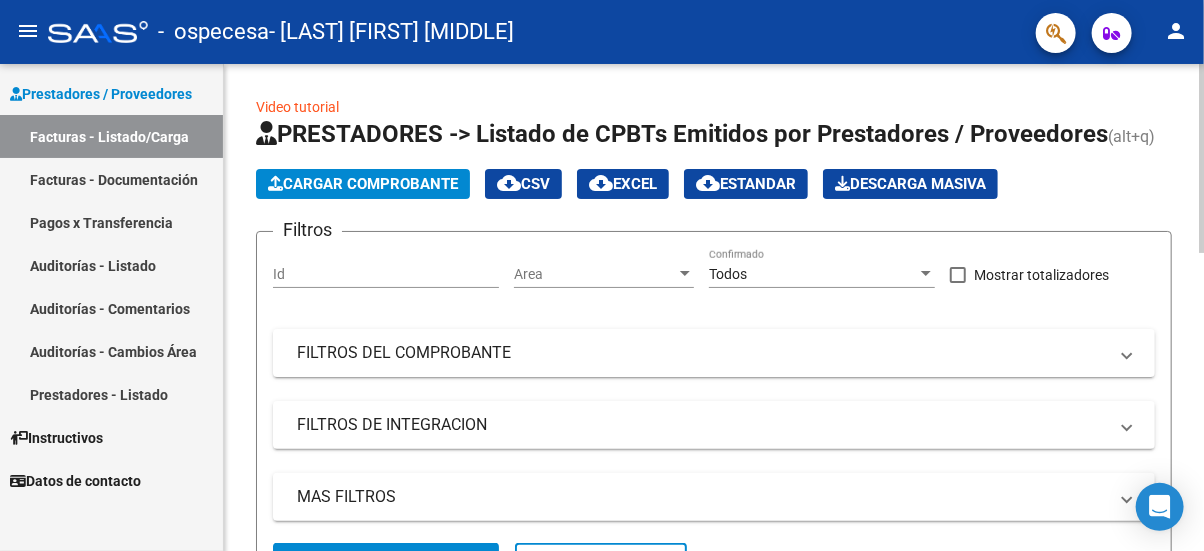 click on "Video tutorial" 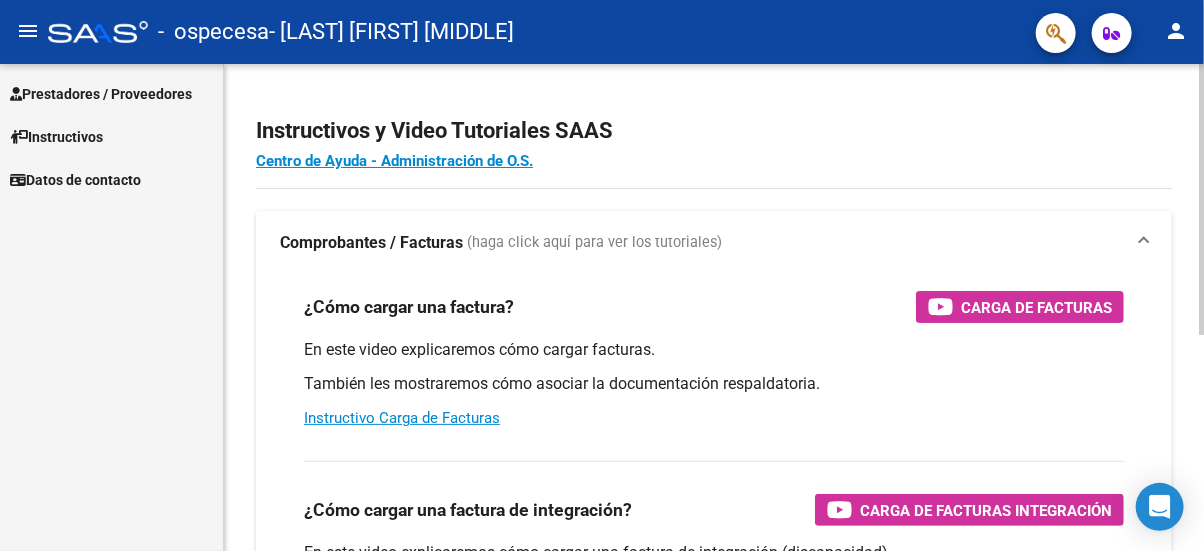 scroll, scrollTop: 266, scrollLeft: 0, axis: vertical 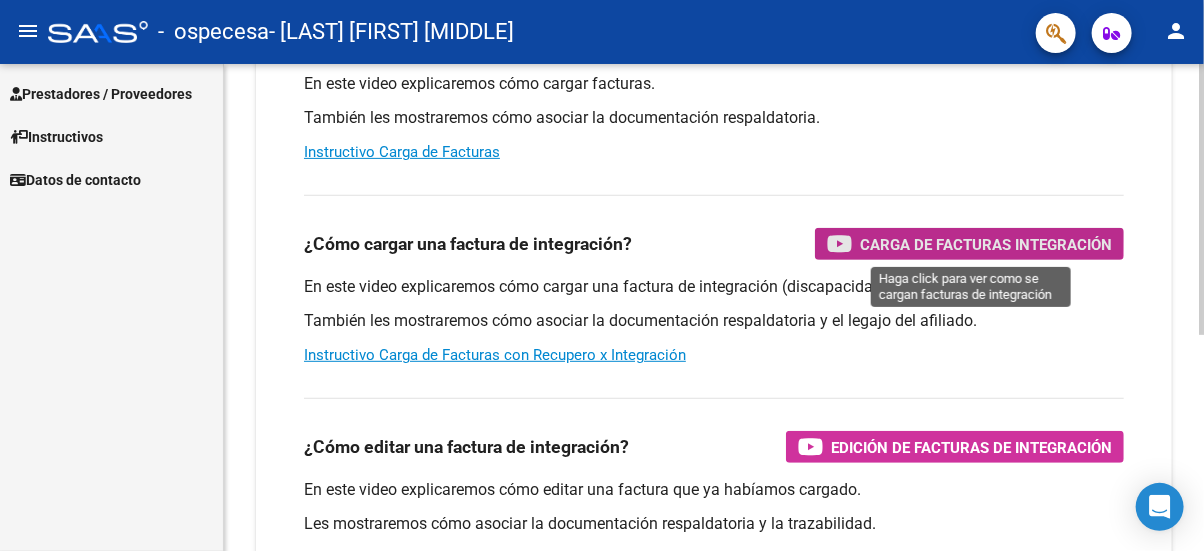 click on "Carga de Facturas Integración" at bounding box center (986, 244) 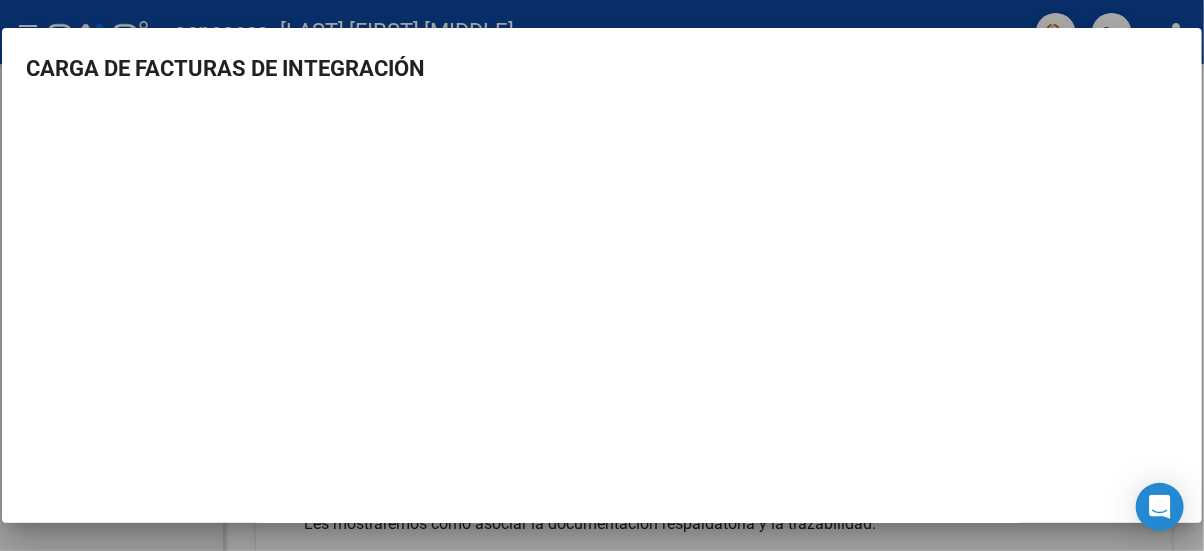 click at bounding box center (602, 275) 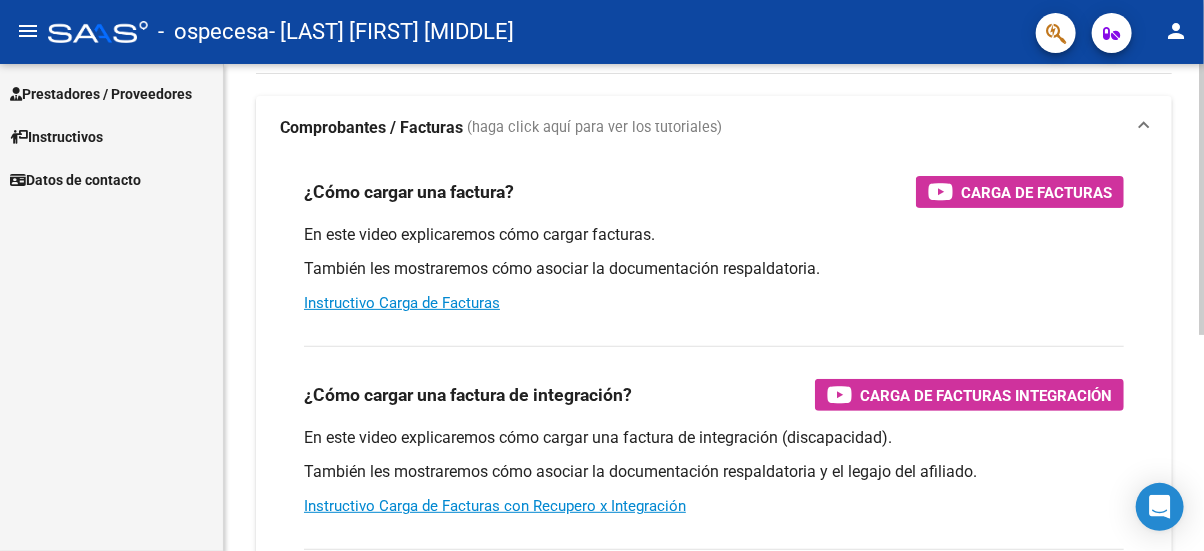 scroll, scrollTop: 0, scrollLeft: 0, axis: both 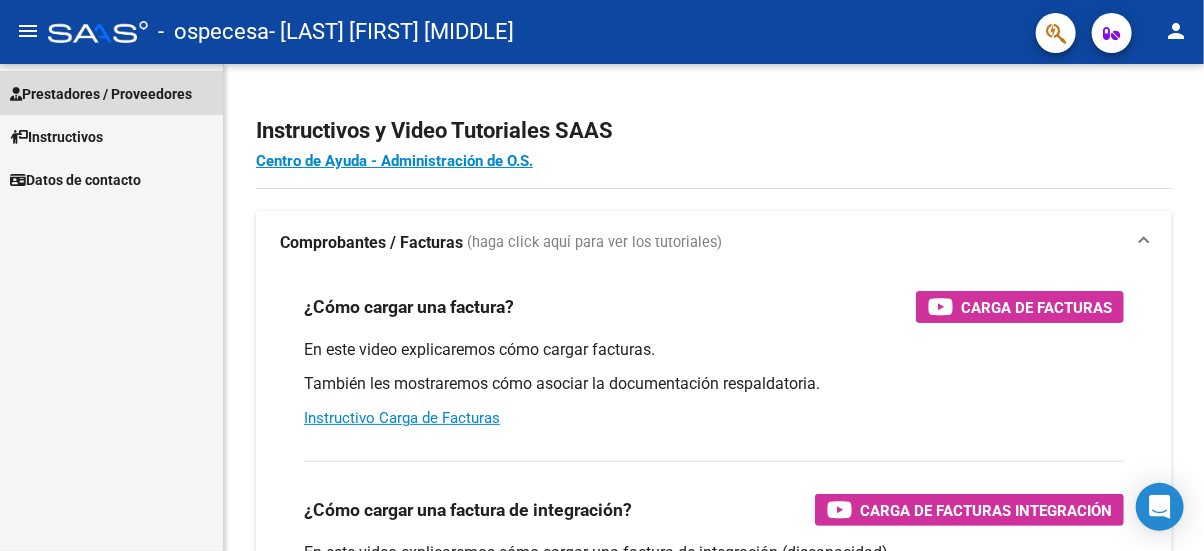 click on "Prestadores / Proveedores" at bounding box center (101, 94) 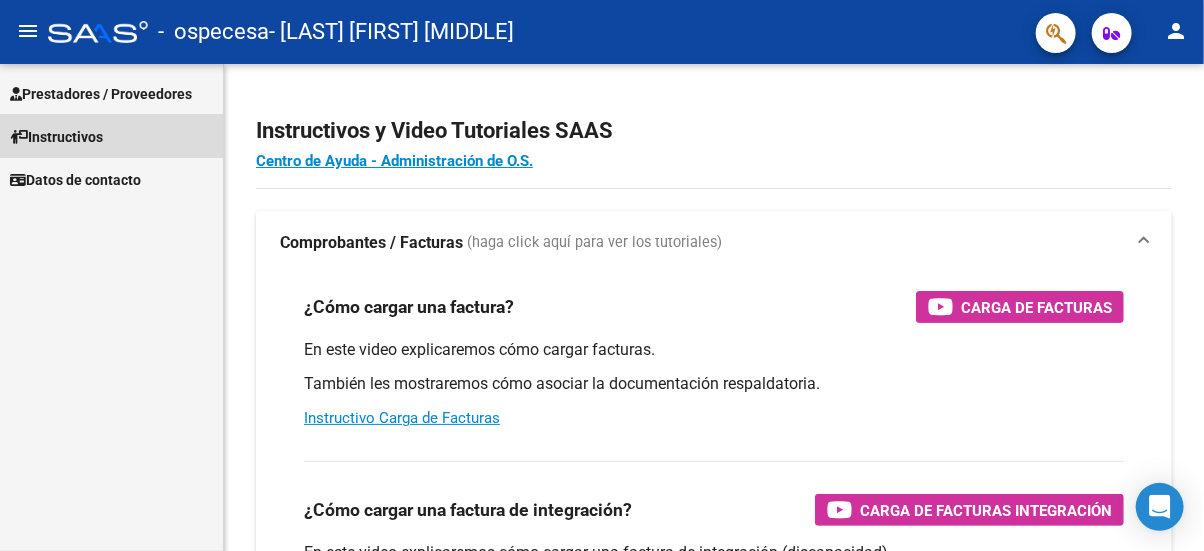 click on "Instructivos" at bounding box center (56, 137) 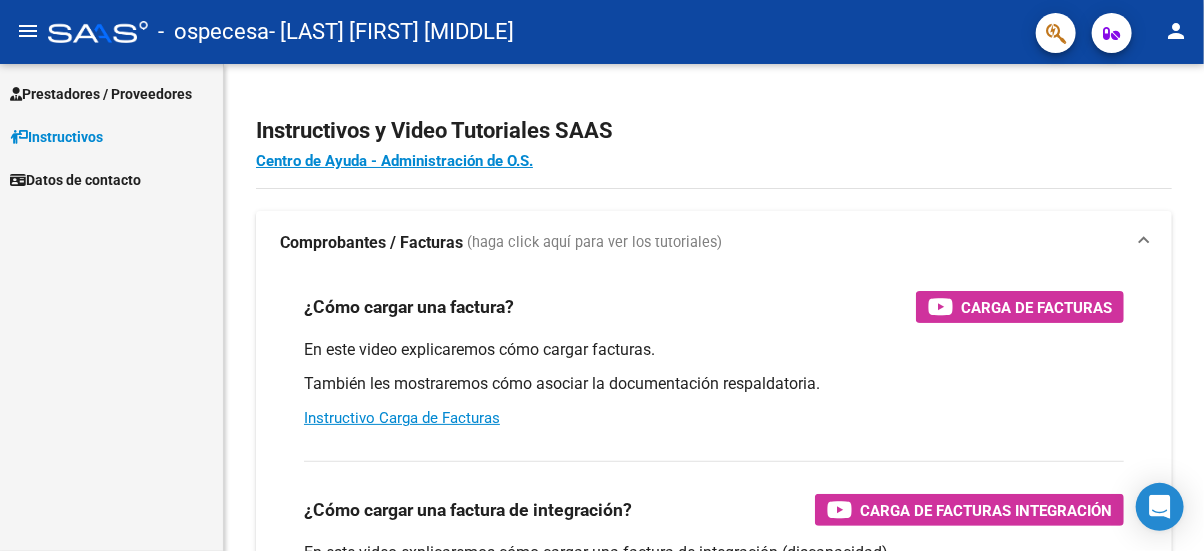 click on "Prestadores / Proveedores" at bounding box center (101, 94) 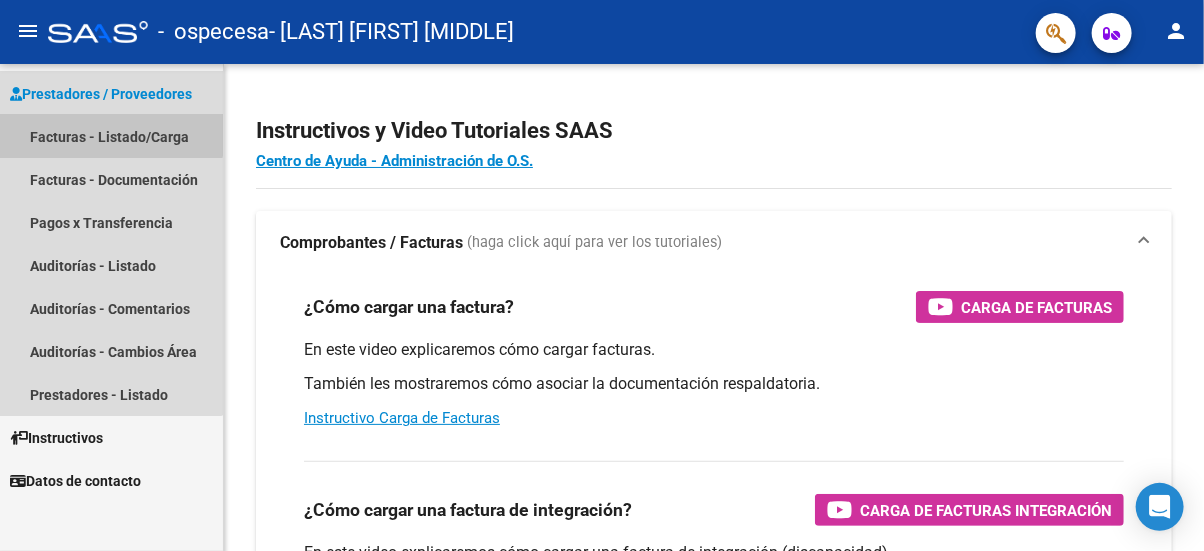 click on "Facturas - Listado/Carga" at bounding box center (111, 136) 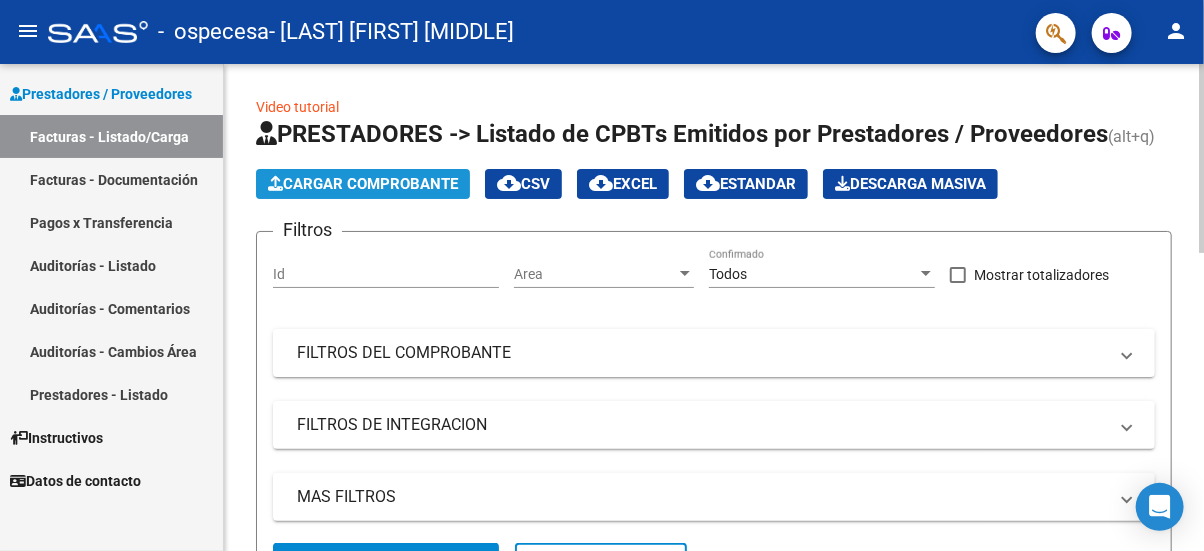 click on "Cargar Comprobante" 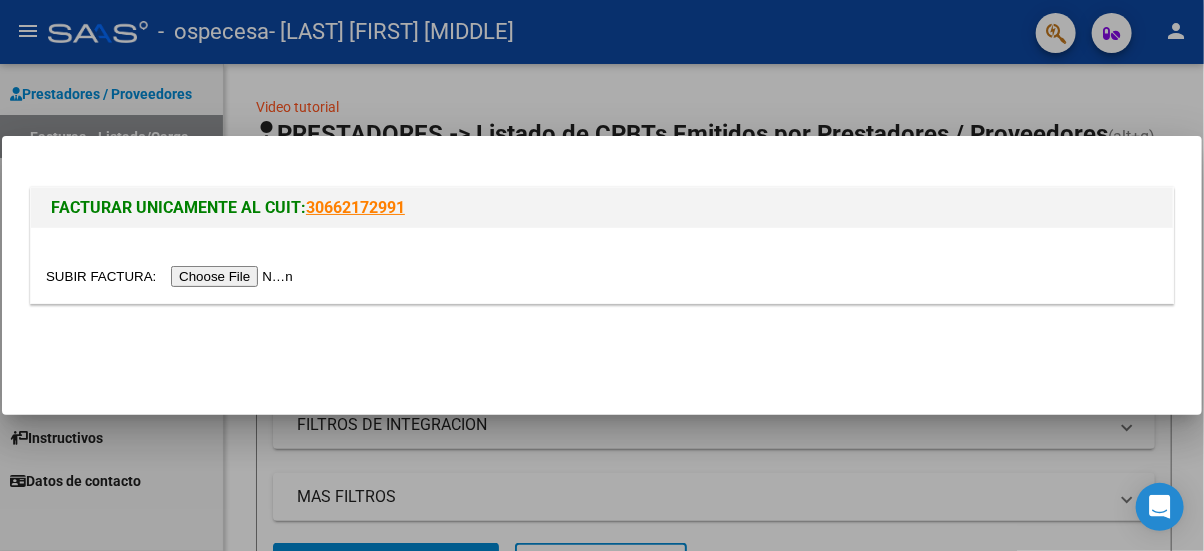 click at bounding box center [172, 276] 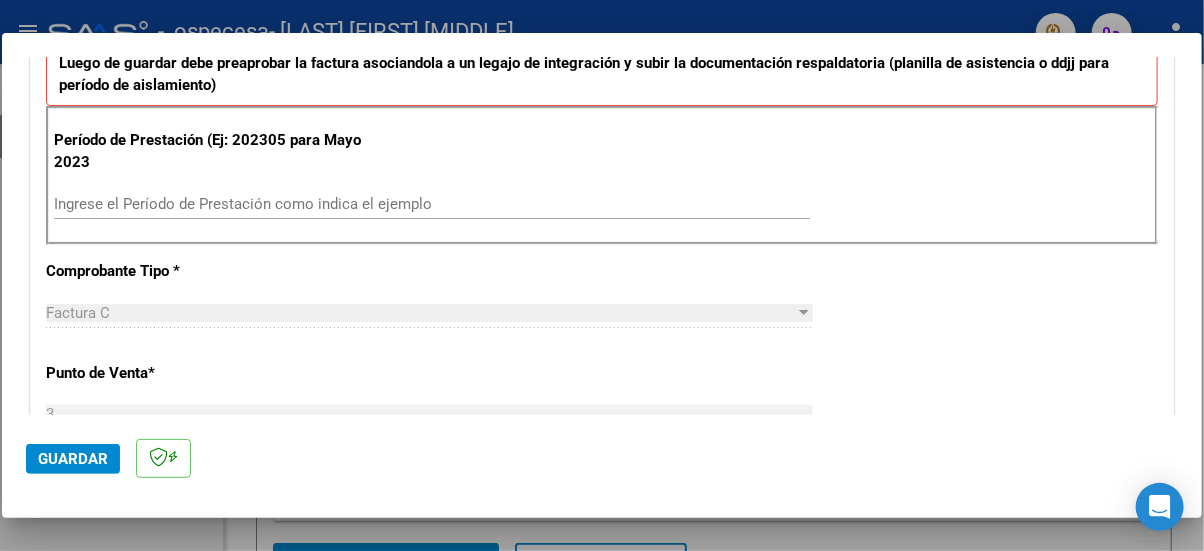 scroll, scrollTop: 266, scrollLeft: 0, axis: vertical 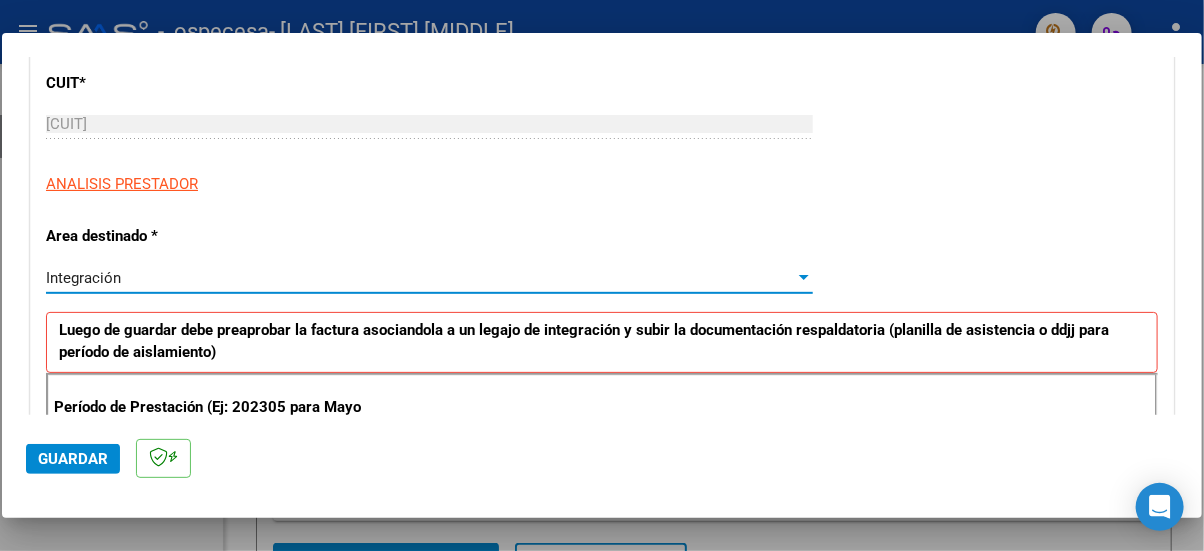 click on "Integración" at bounding box center (83, 278) 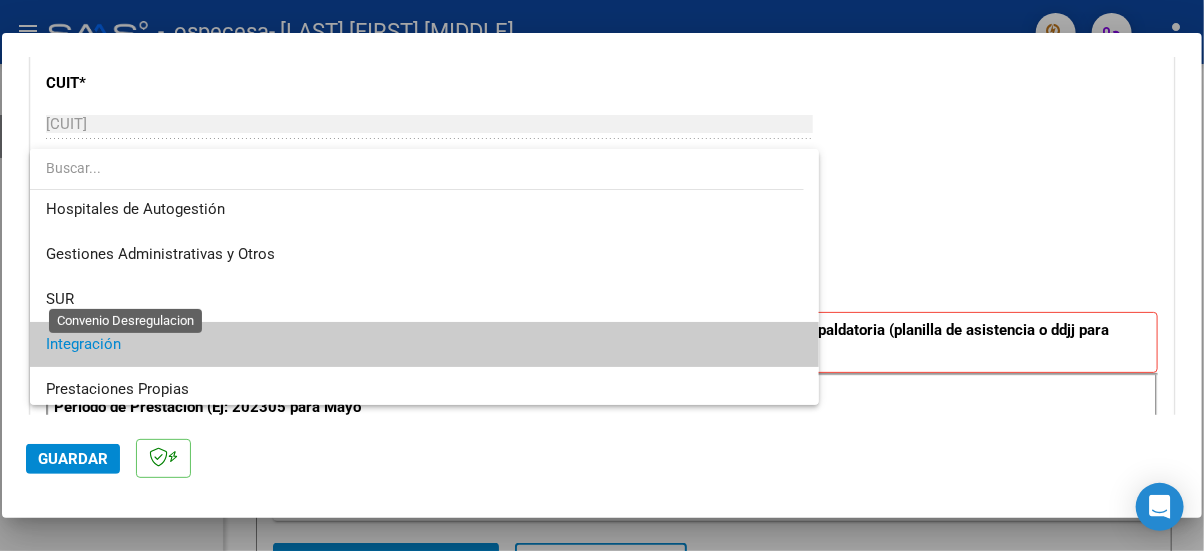scroll, scrollTop: 0, scrollLeft: 0, axis: both 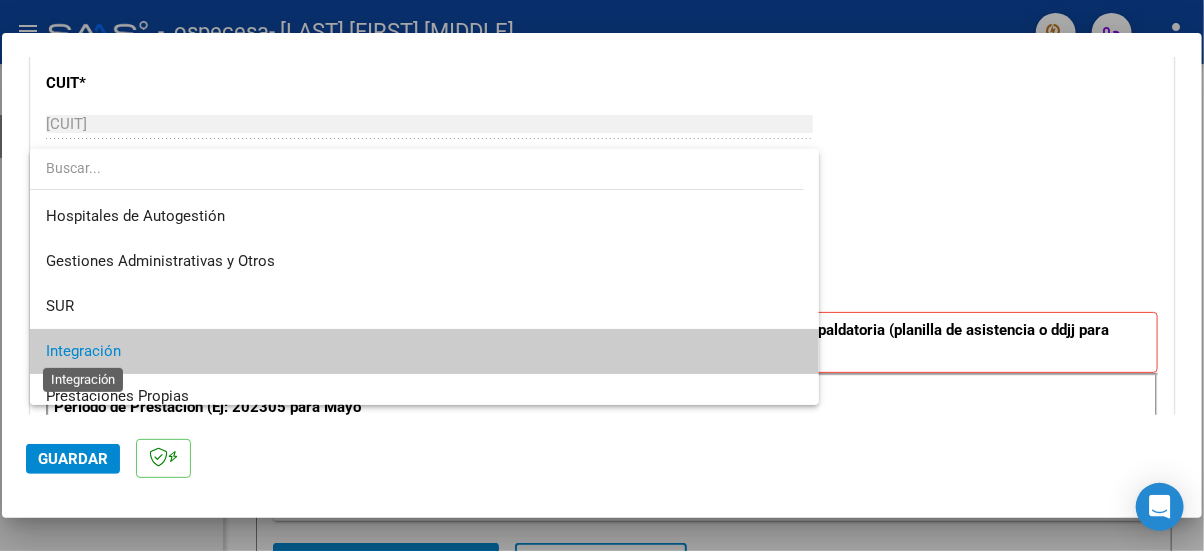 click on "Integración" at bounding box center [83, 351] 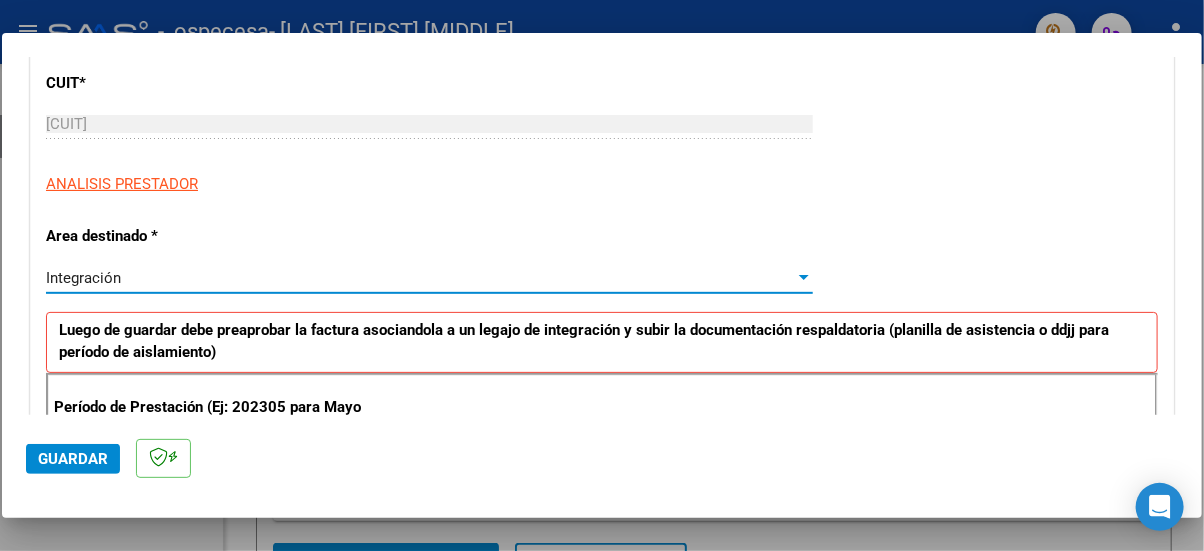 scroll, scrollTop: 533, scrollLeft: 0, axis: vertical 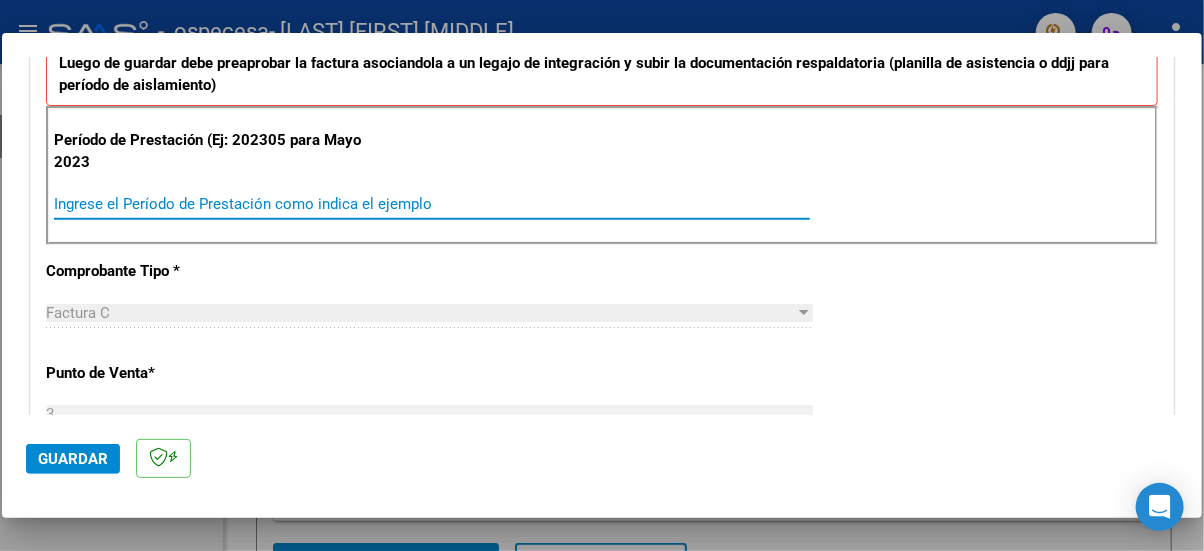 click on "Ingrese el Período de Prestación como indica el ejemplo" at bounding box center [432, 204] 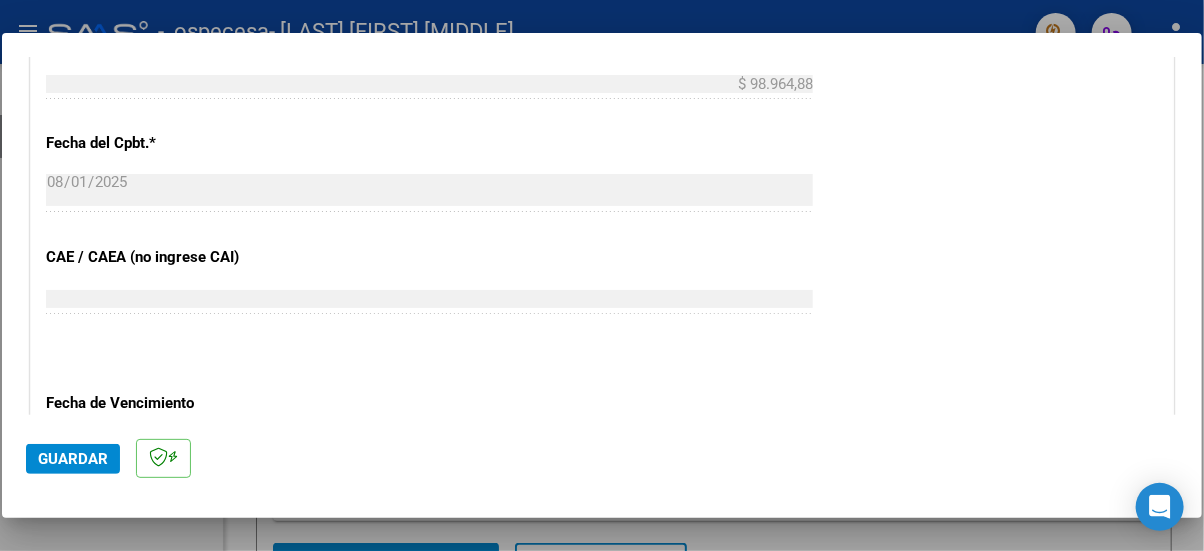 scroll, scrollTop: 1333, scrollLeft: 0, axis: vertical 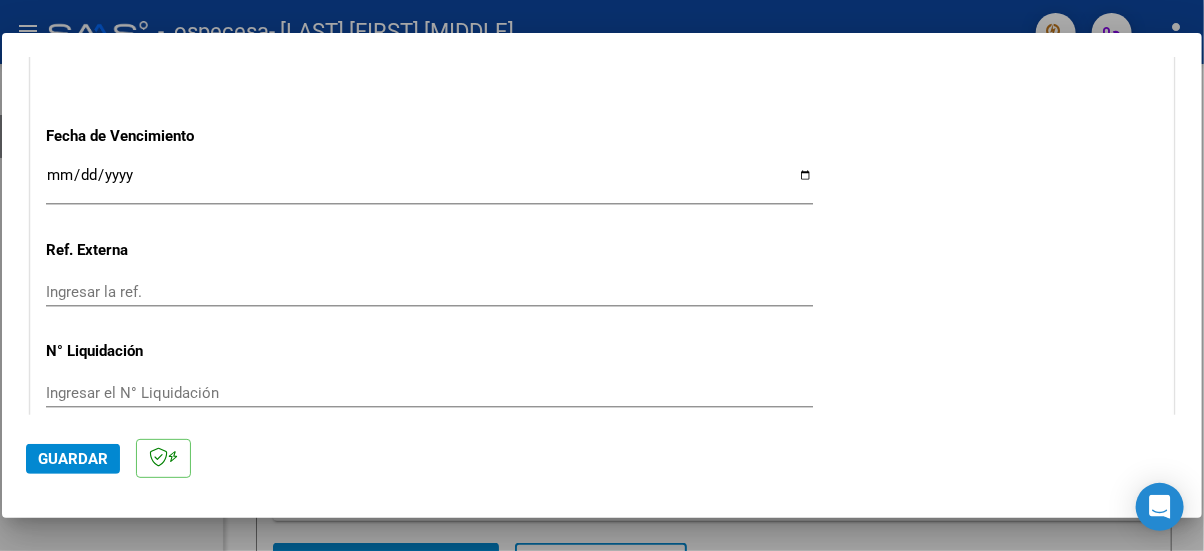 type on "202507" 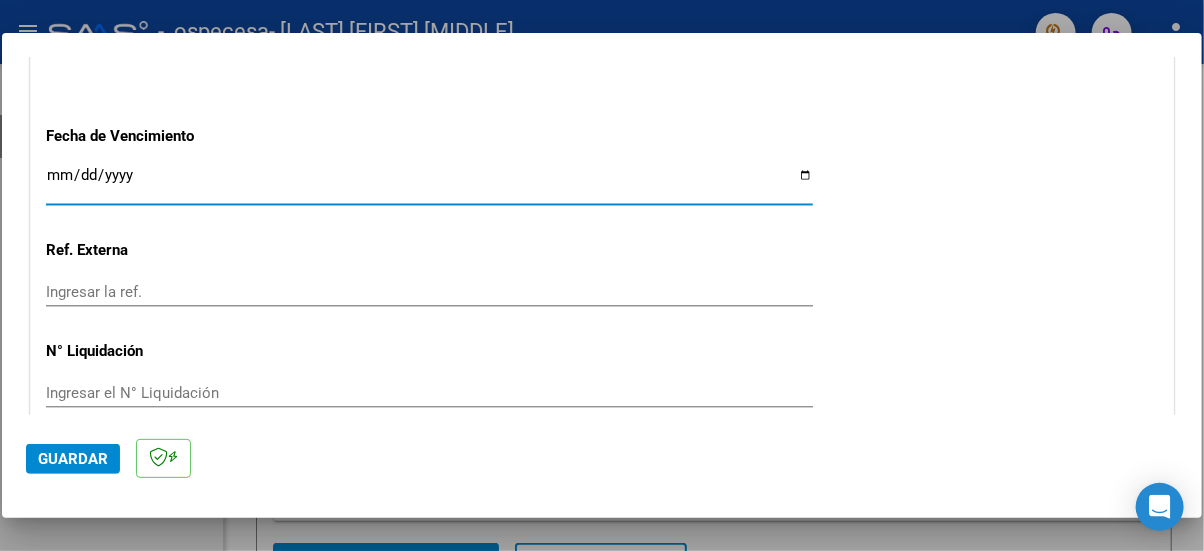 type on "2025-08-11" 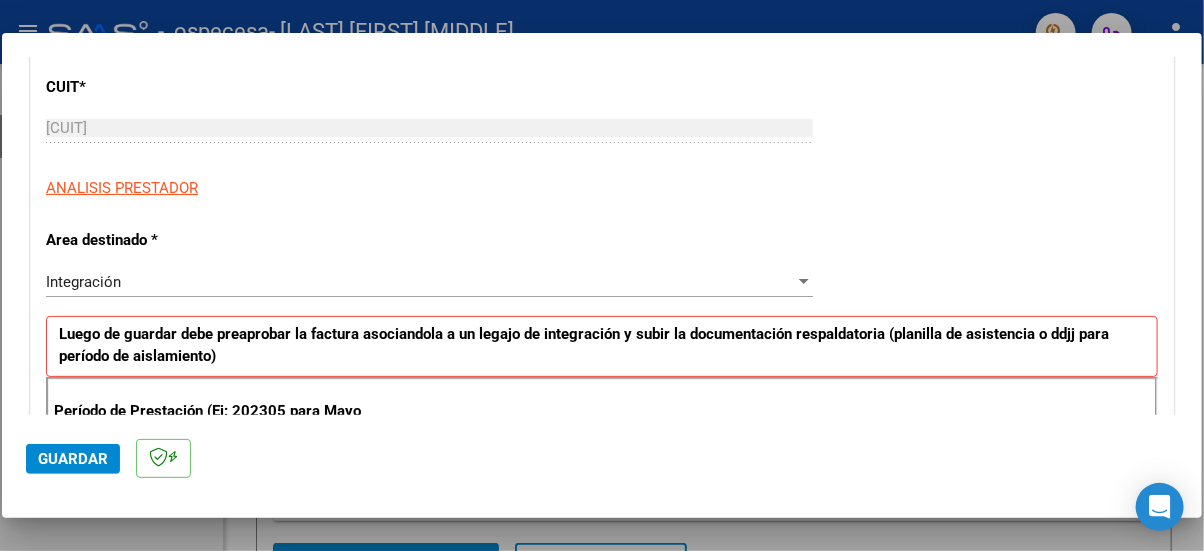 scroll, scrollTop: 533, scrollLeft: 0, axis: vertical 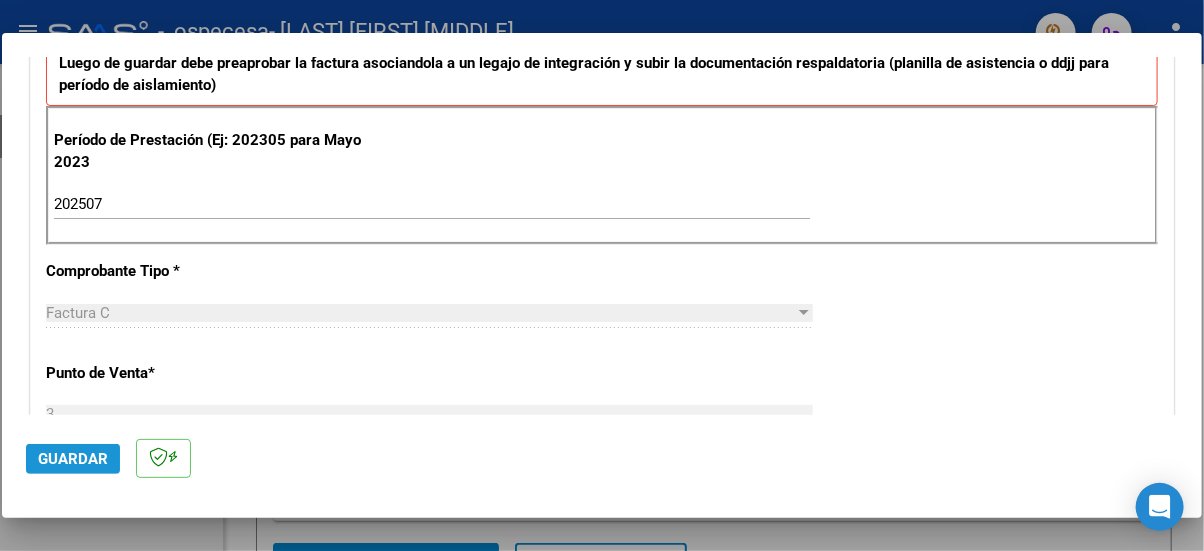 click on "Guardar" 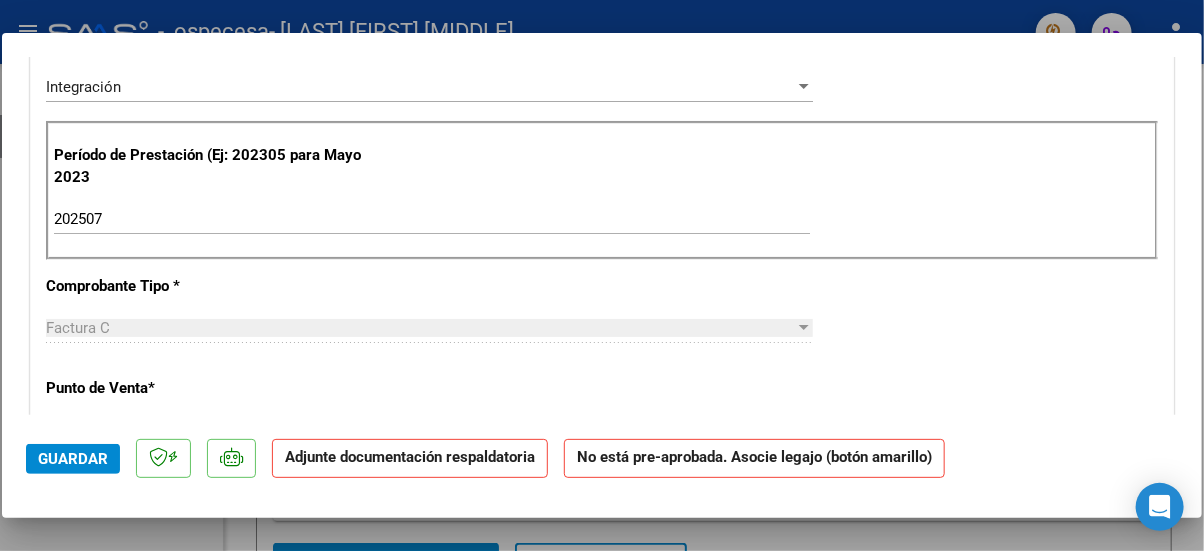 scroll, scrollTop: 800, scrollLeft: 0, axis: vertical 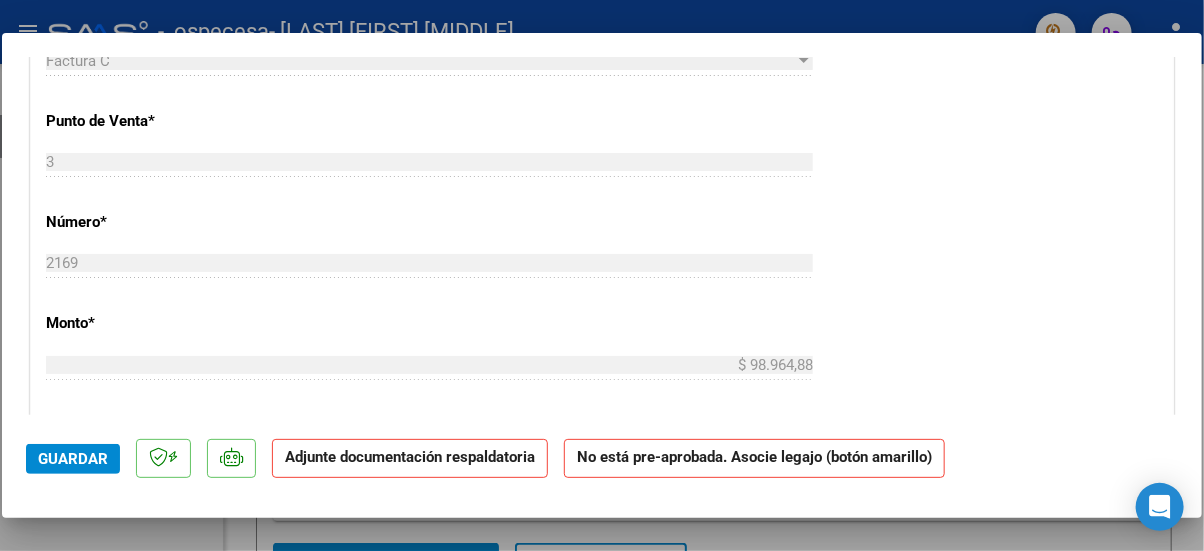 click on "Adjunte documentación respaldatoria" 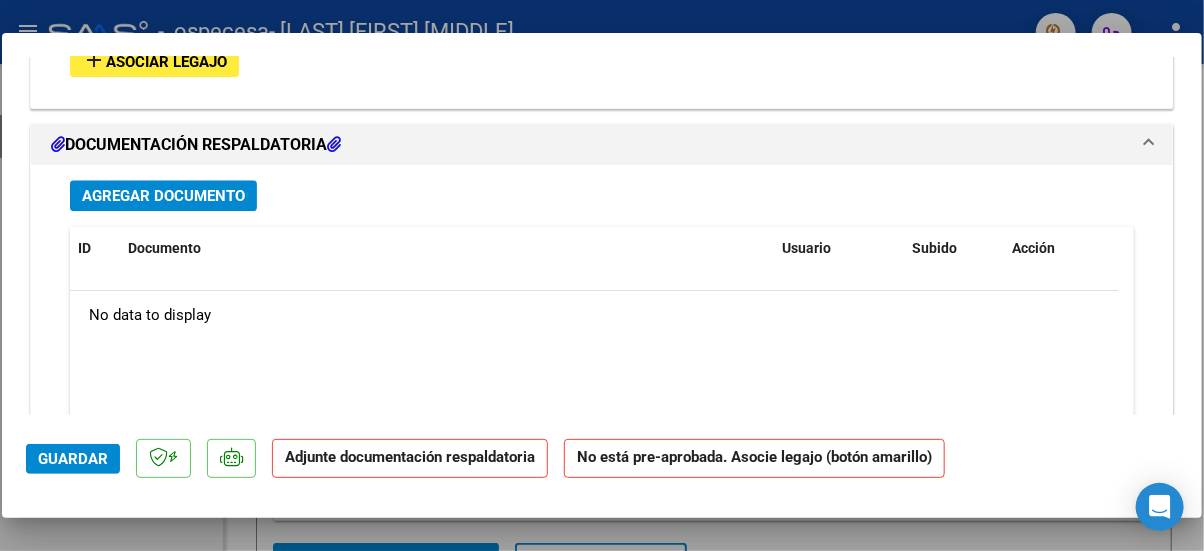 scroll, scrollTop: 1600, scrollLeft: 0, axis: vertical 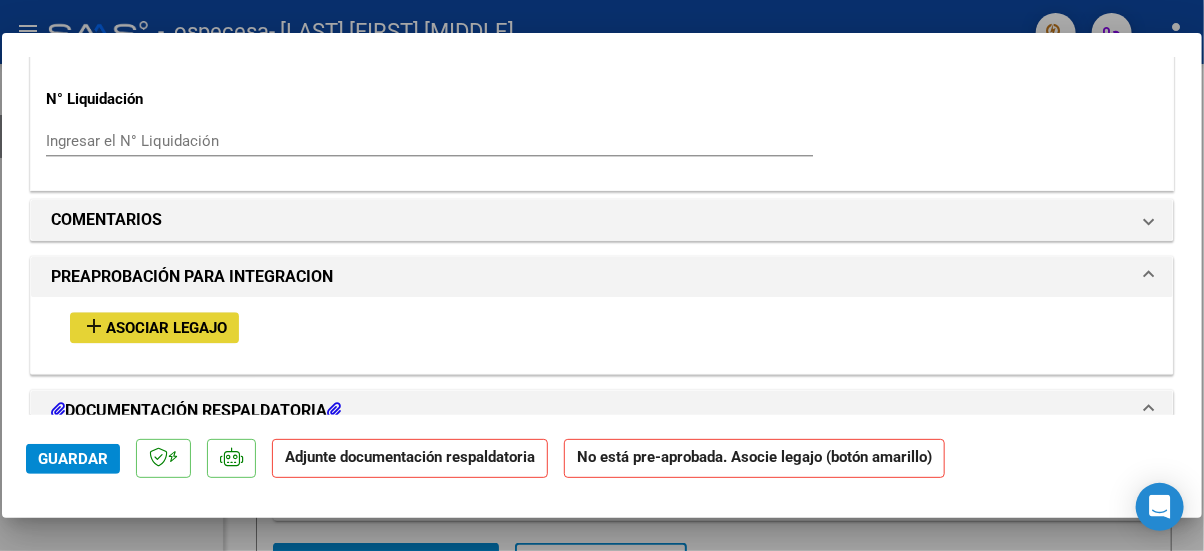 click on "Asociar Legajo" at bounding box center [166, 328] 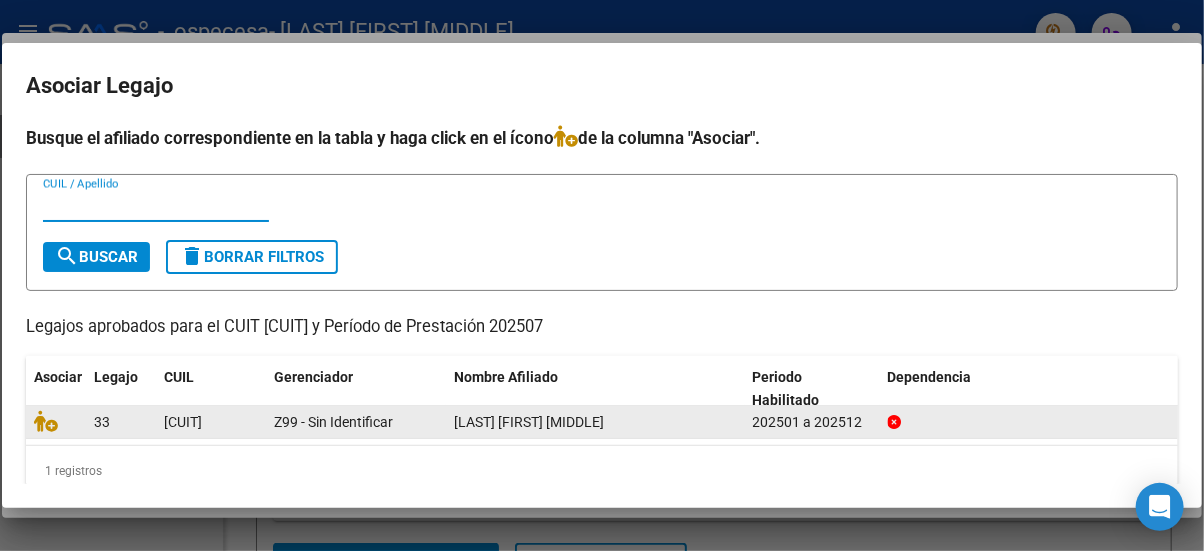 click on "Z99 - Sin Identificar" 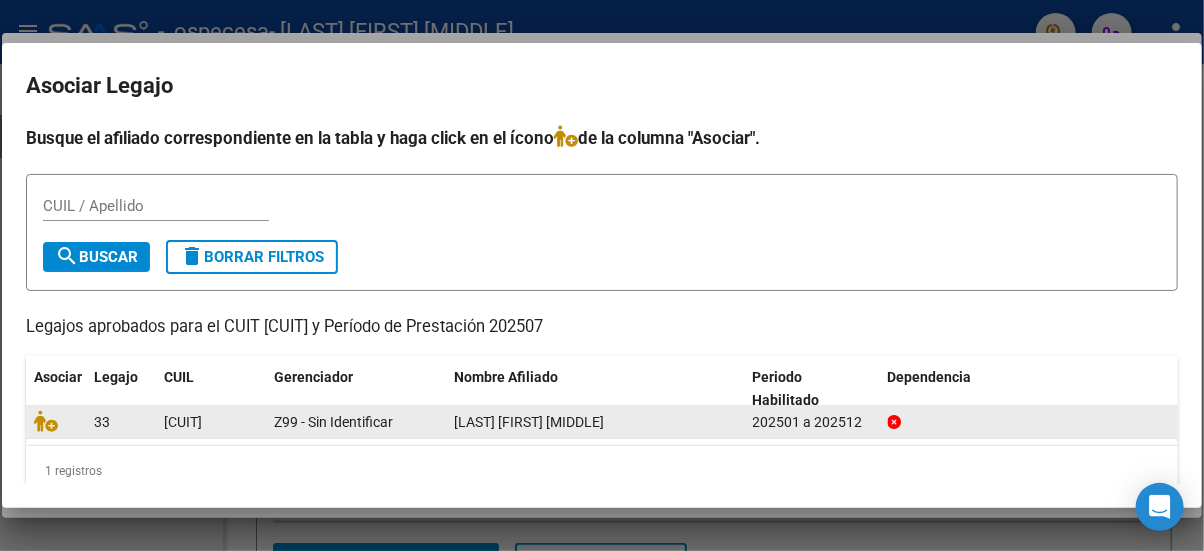 click on "[CUIT]" 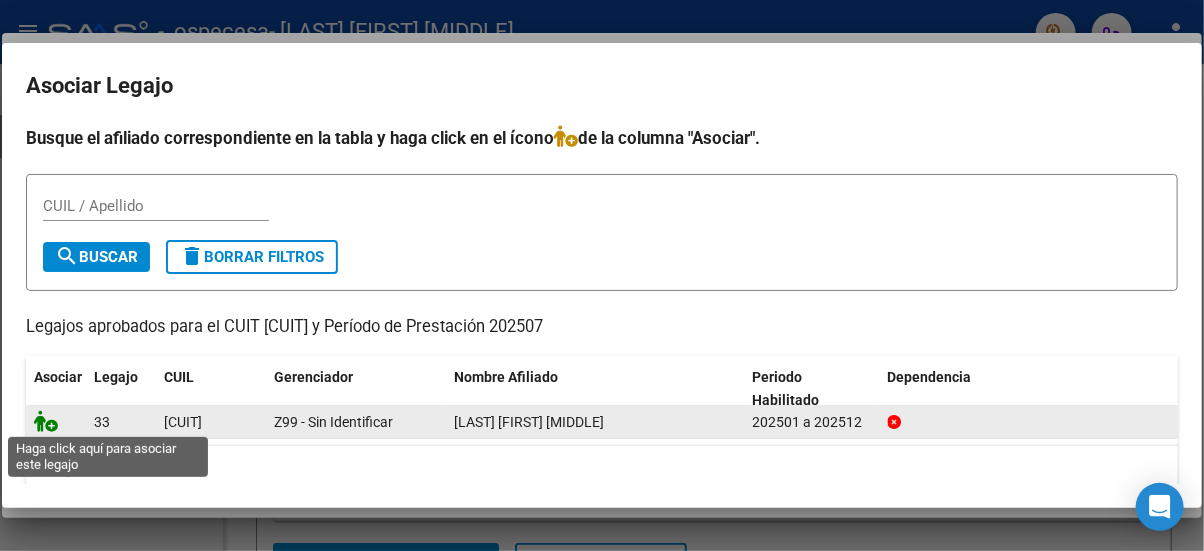 click 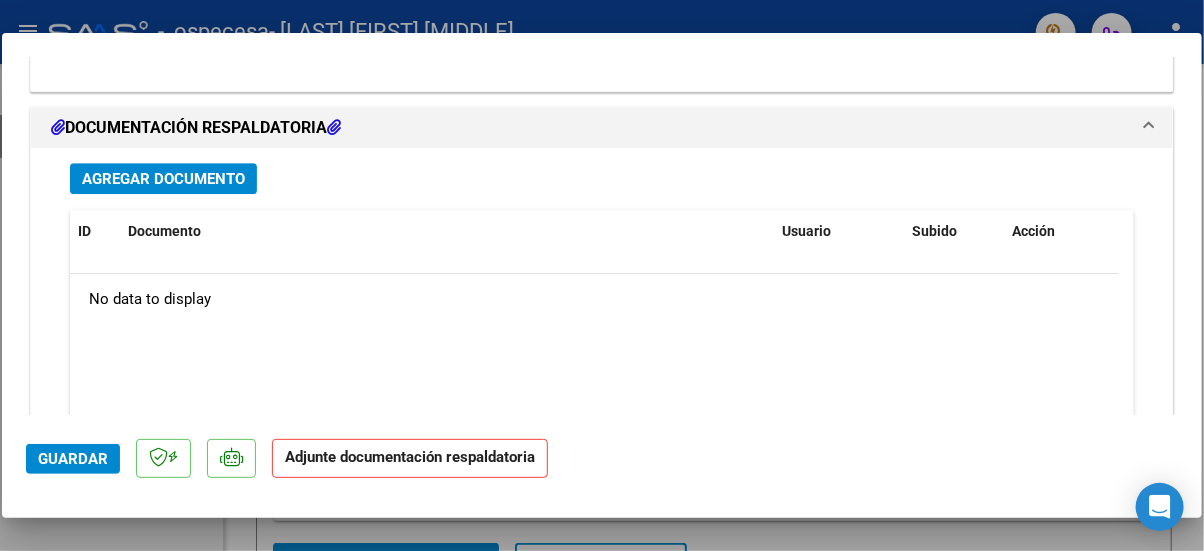 scroll, scrollTop: 2185, scrollLeft: 0, axis: vertical 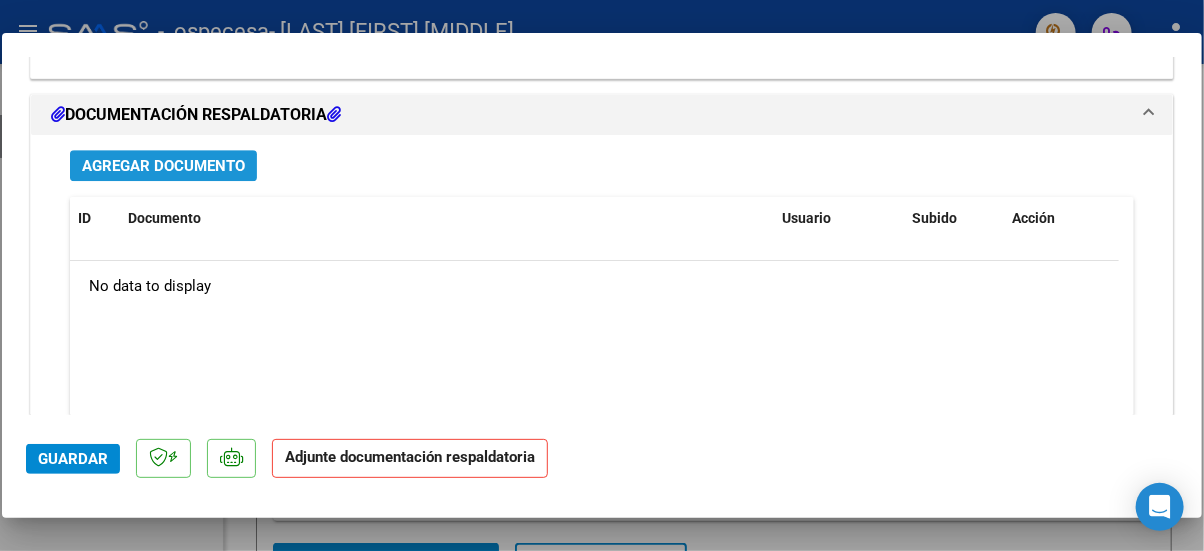 click on "Agregar Documento" at bounding box center [163, 166] 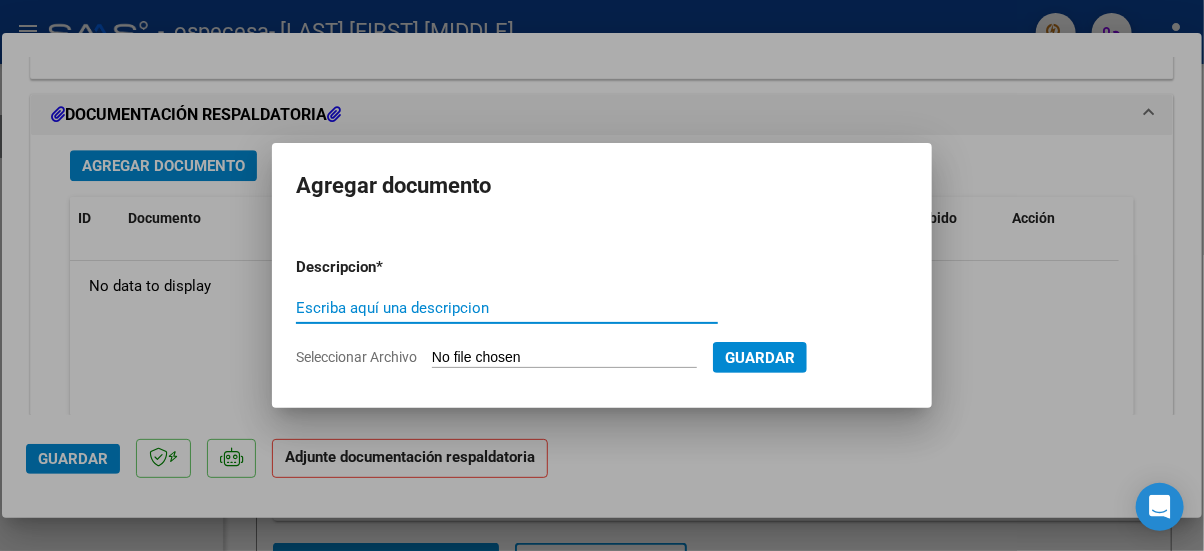click on "Seleccionar Archivo" at bounding box center [564, 358] 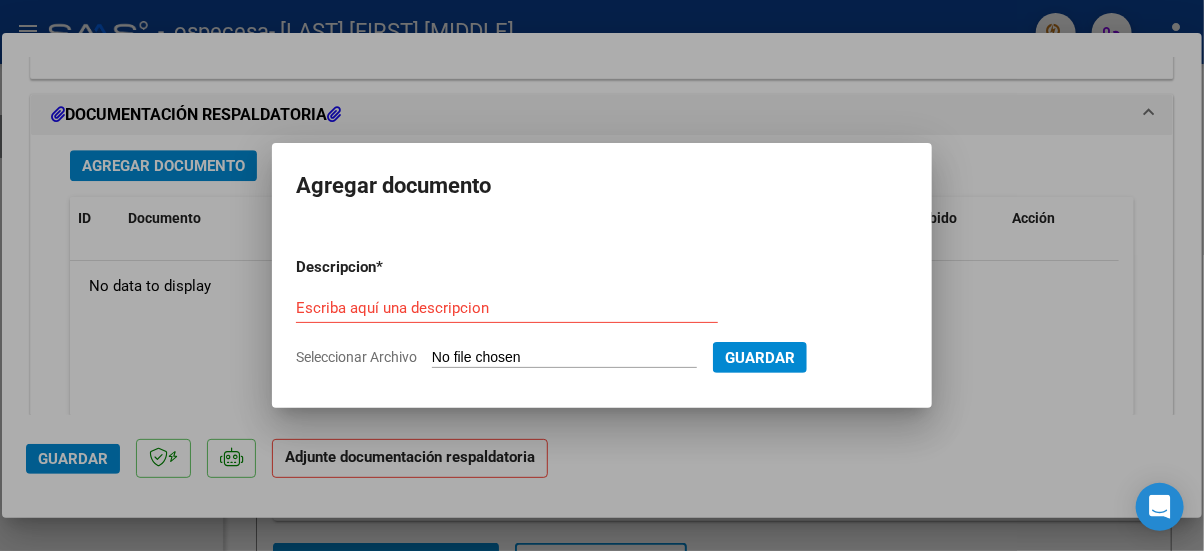 type on "C:\fakepath\ASISTENCIA [LAST] 07 2025.pdf" 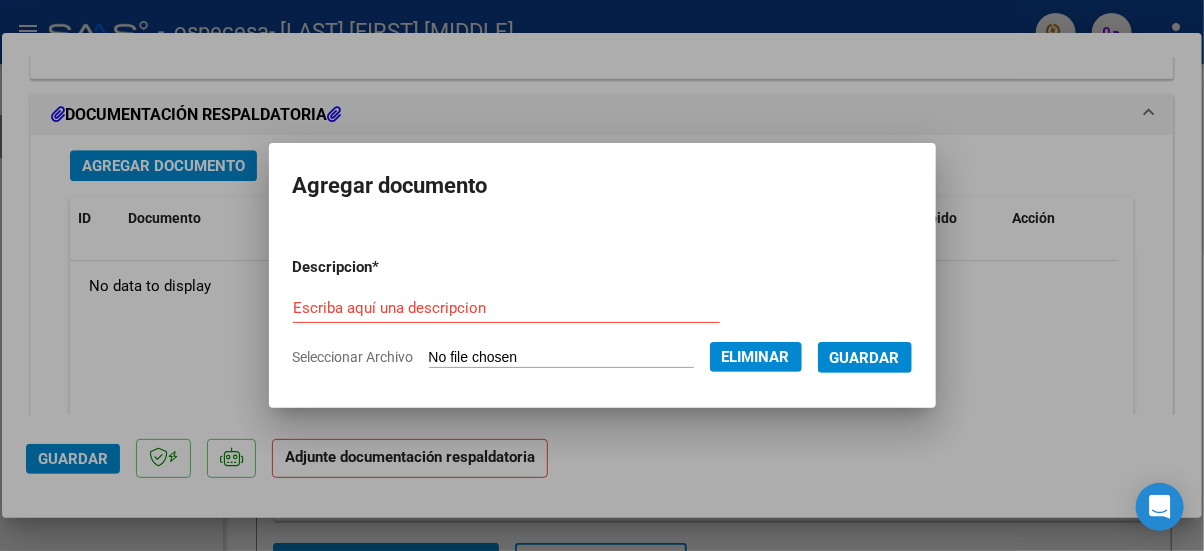 click on "Escriba aquí una descripcion" at bounding box center [506, 308] 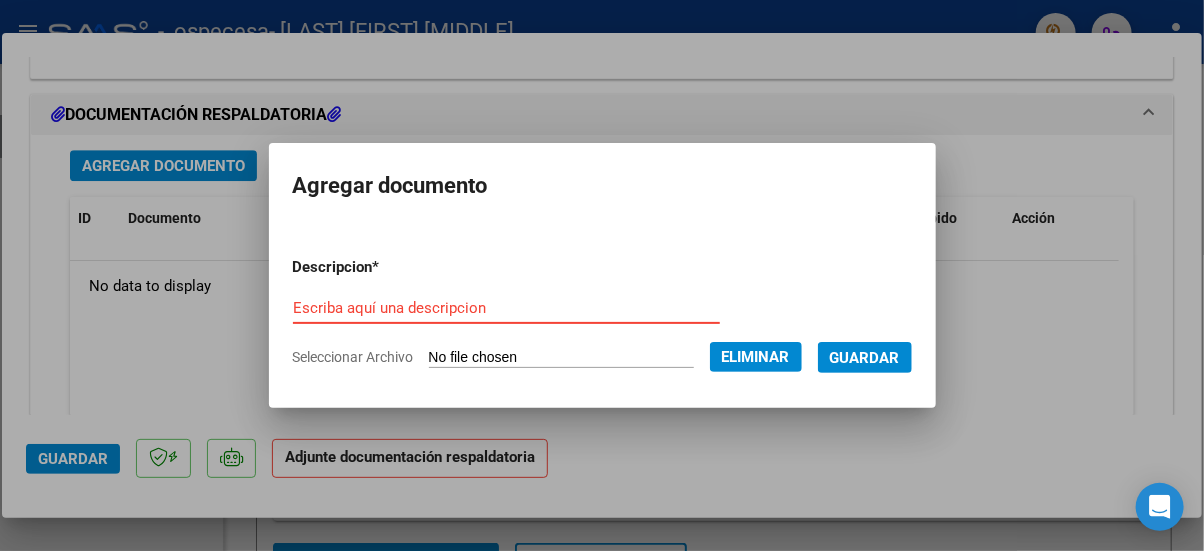 type on "p" 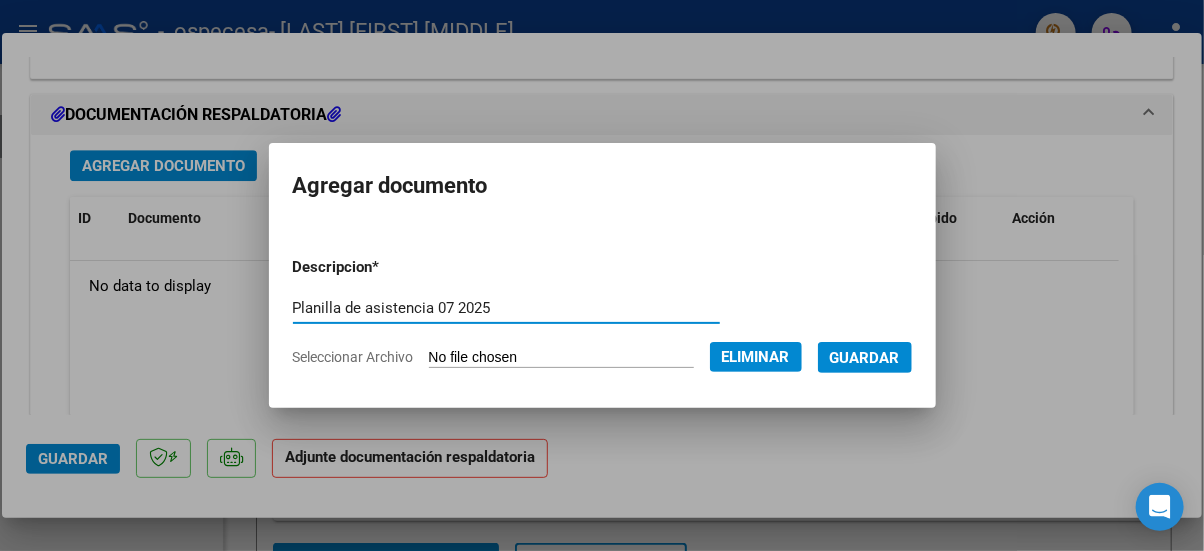 type on "Planilla de asistencia 07 2025" 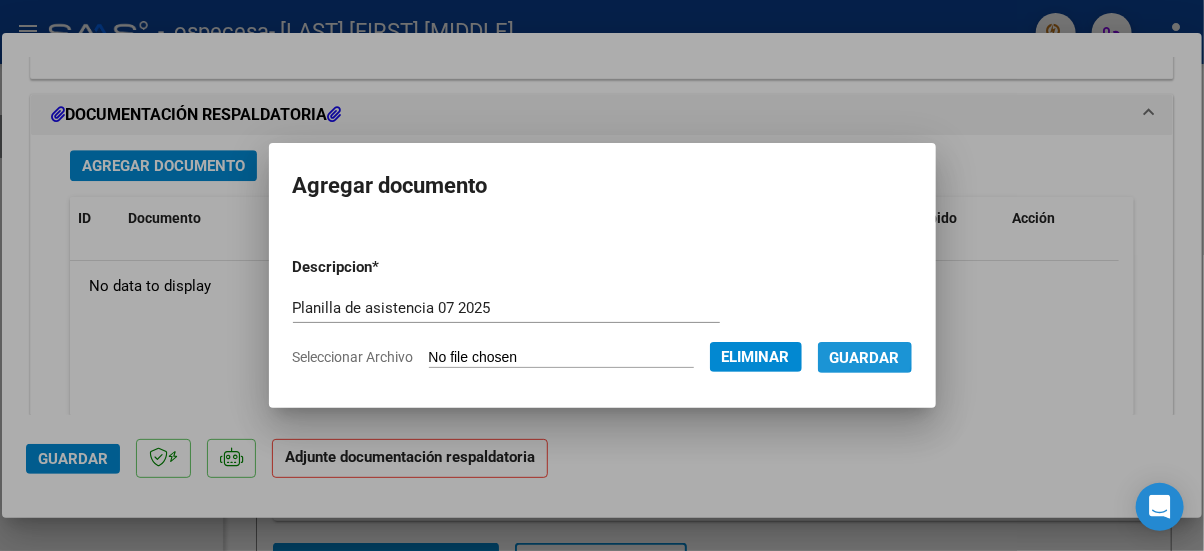 click on "Guardar" at bounding box center (865, 358) 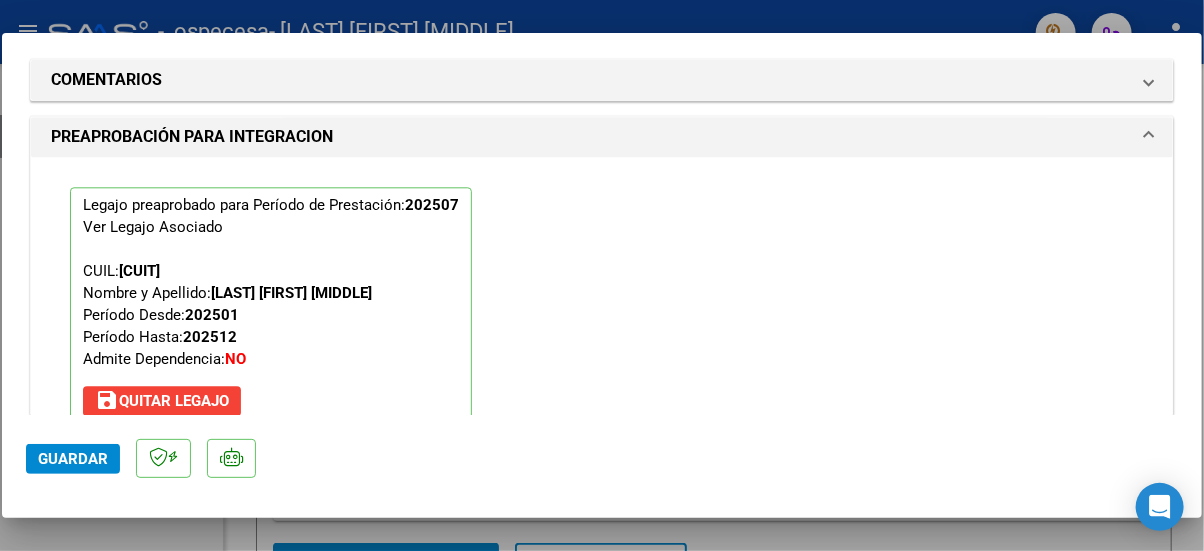 scroll, scrollTop: 2325, scrollLeft: 0, axis: vertical 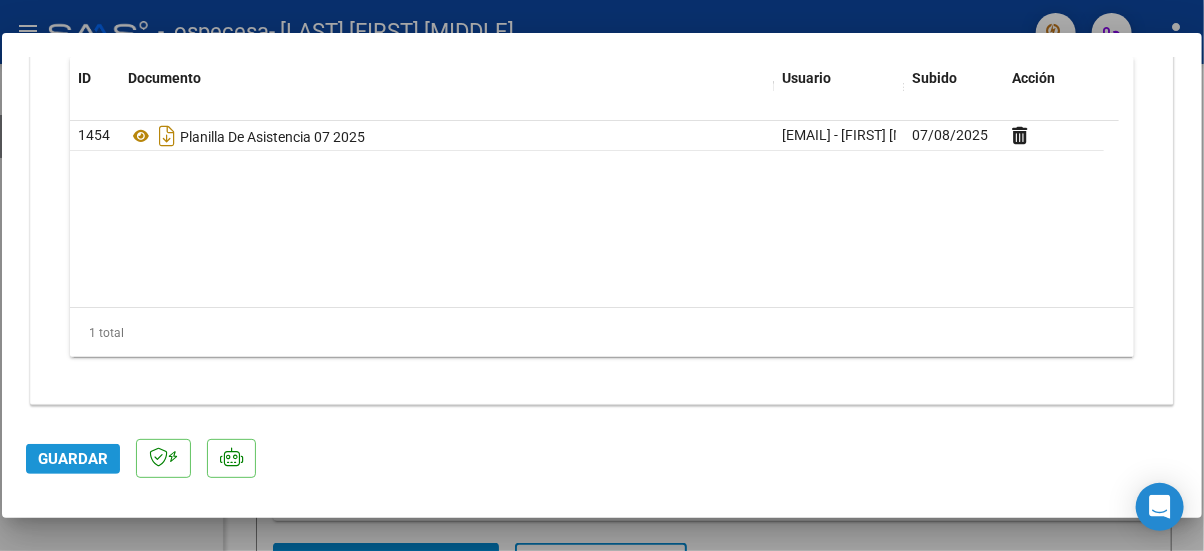 click on "Guardar" 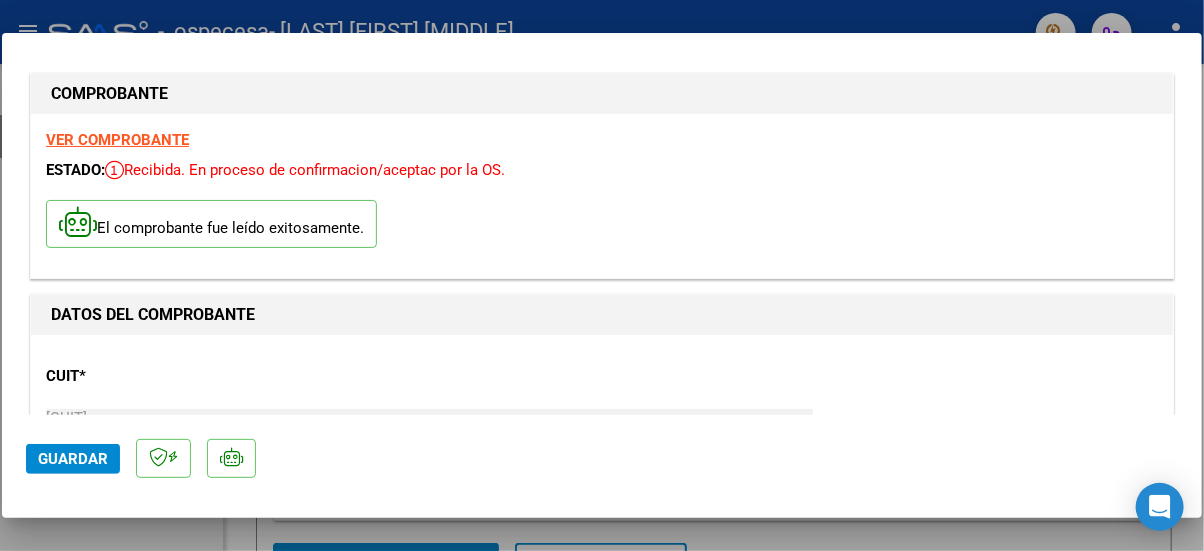 scroll, scrollTop: 0, scrollLeft: 0, axis: both 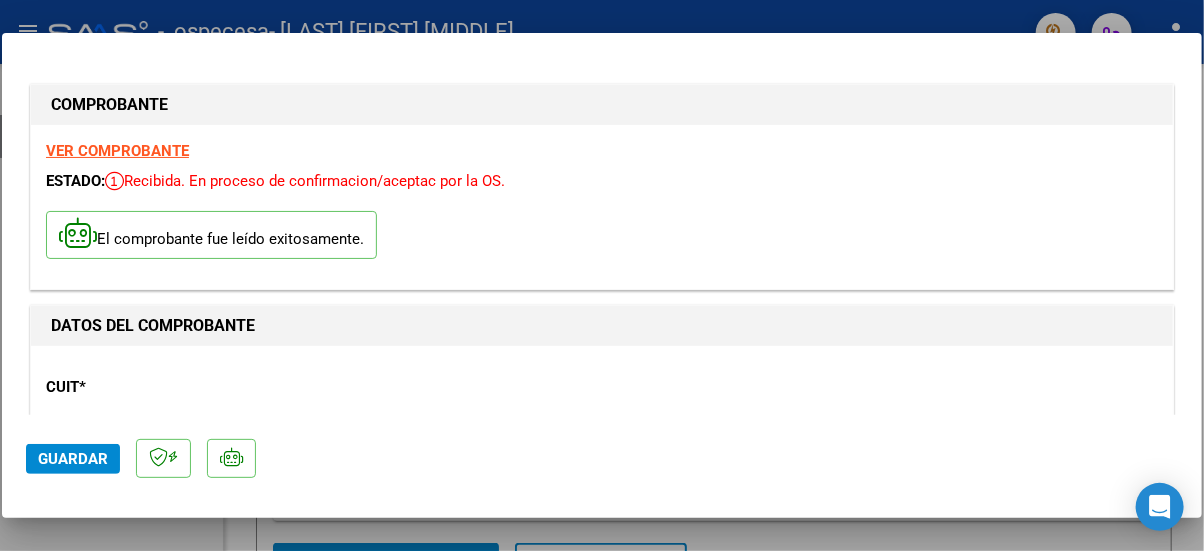 click at bounding box center [602, 275] 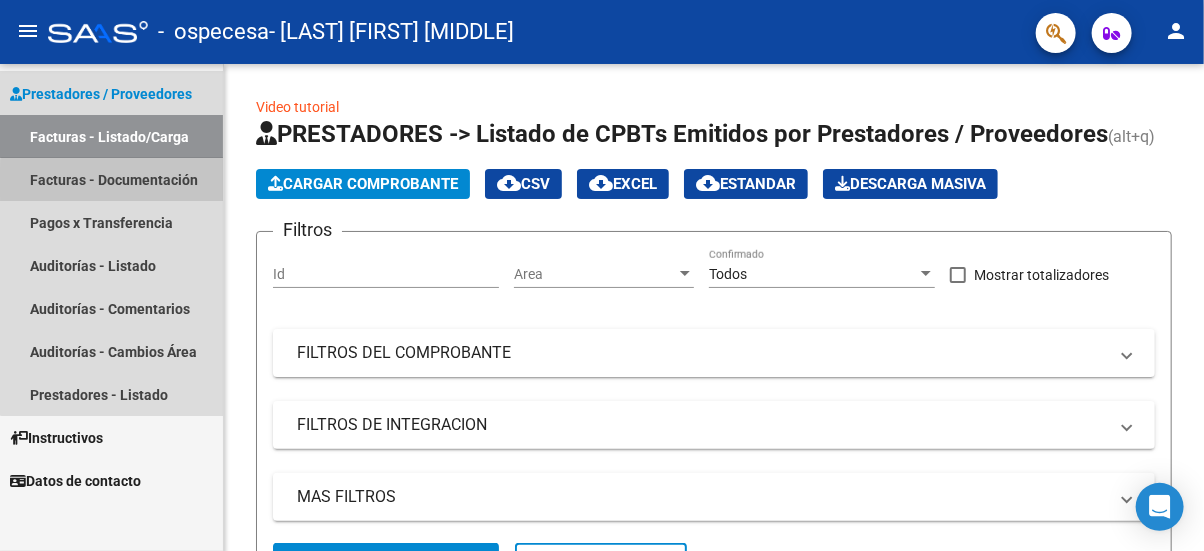 click on "Facturas - Documentación" at bounding box center (111, 179) 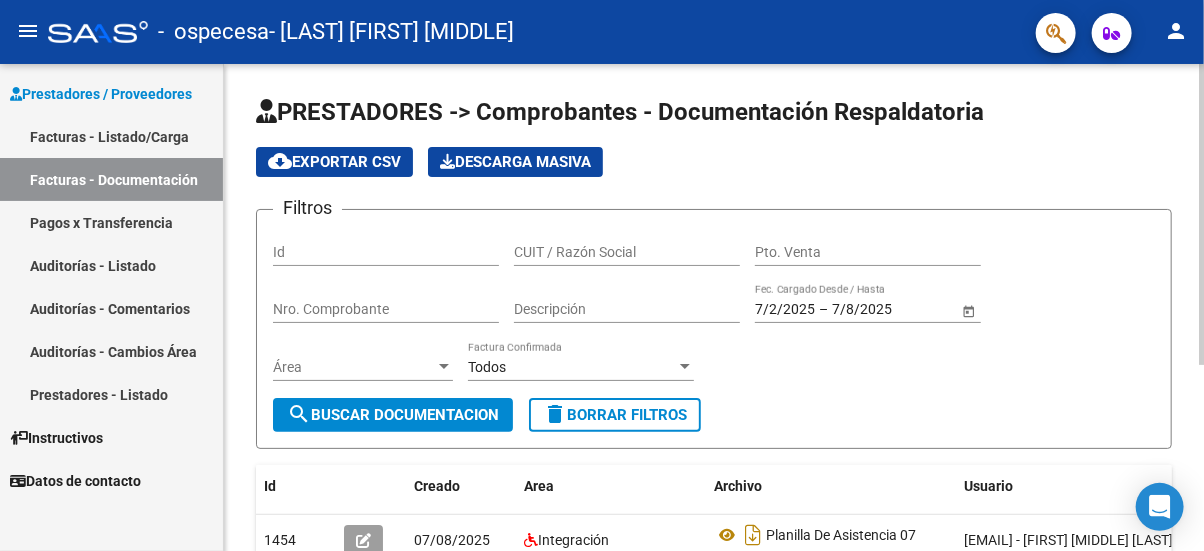scroll, scrollTop: 266, scrollLeft: 0, axis: vertical 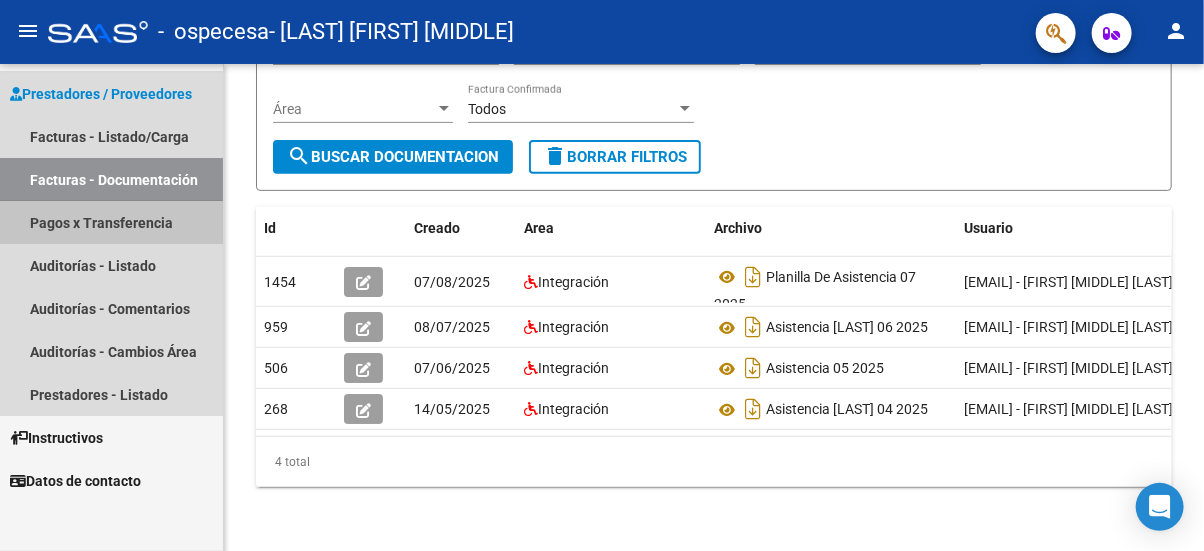click on "Pagos x Transferencia" at bounding box center [111, 222] 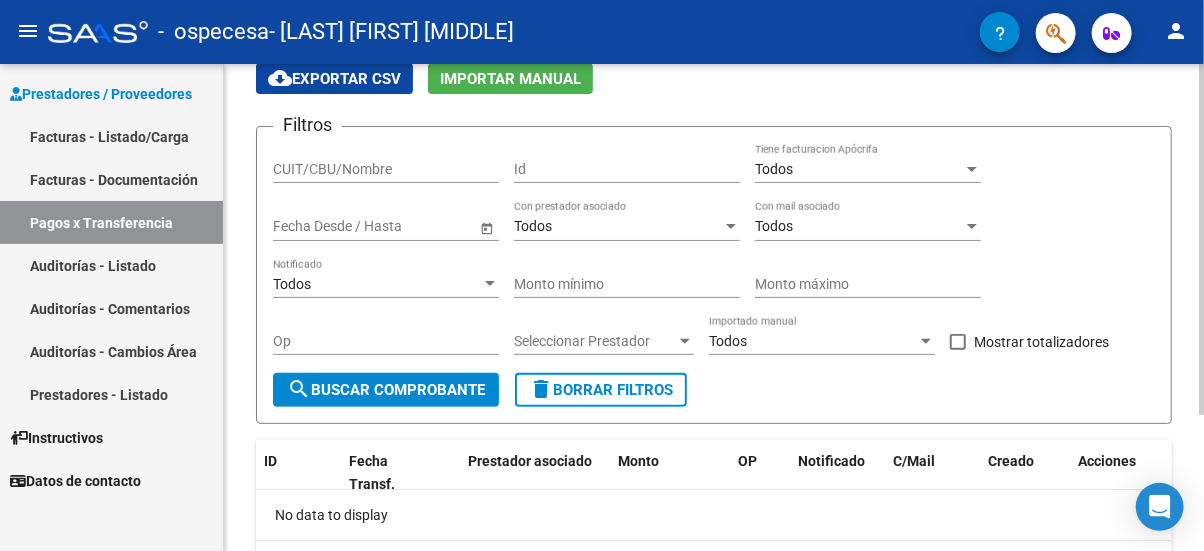 scroll, scrollTop: 186, scrollLeft: 0, axis: vertical 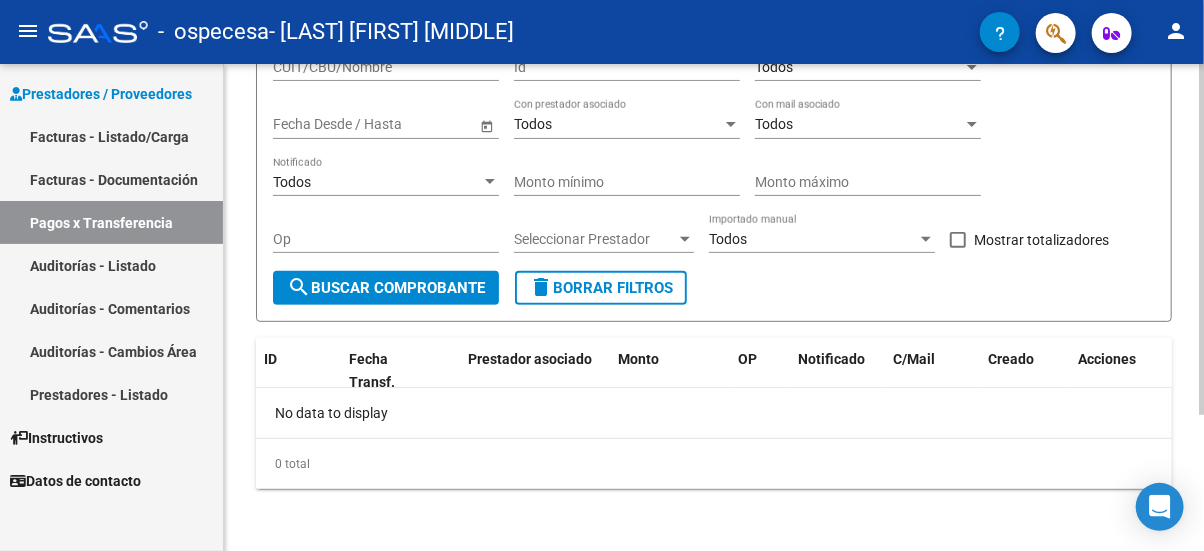 click on "search  Buscar Comprobante" 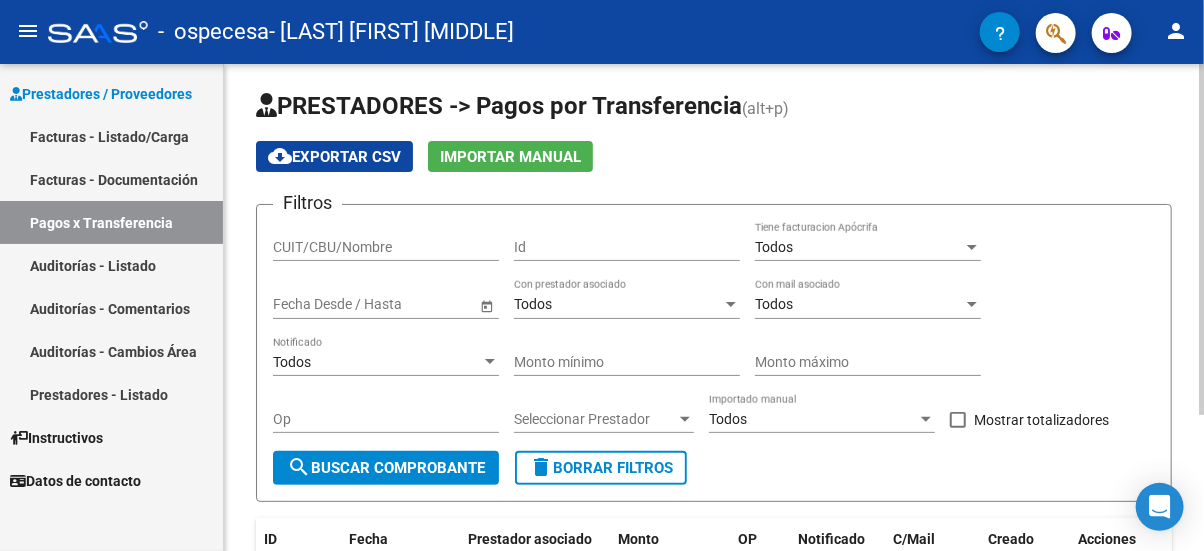 scroll, scrollTop: 0, scrollLeft: 0, axis: both 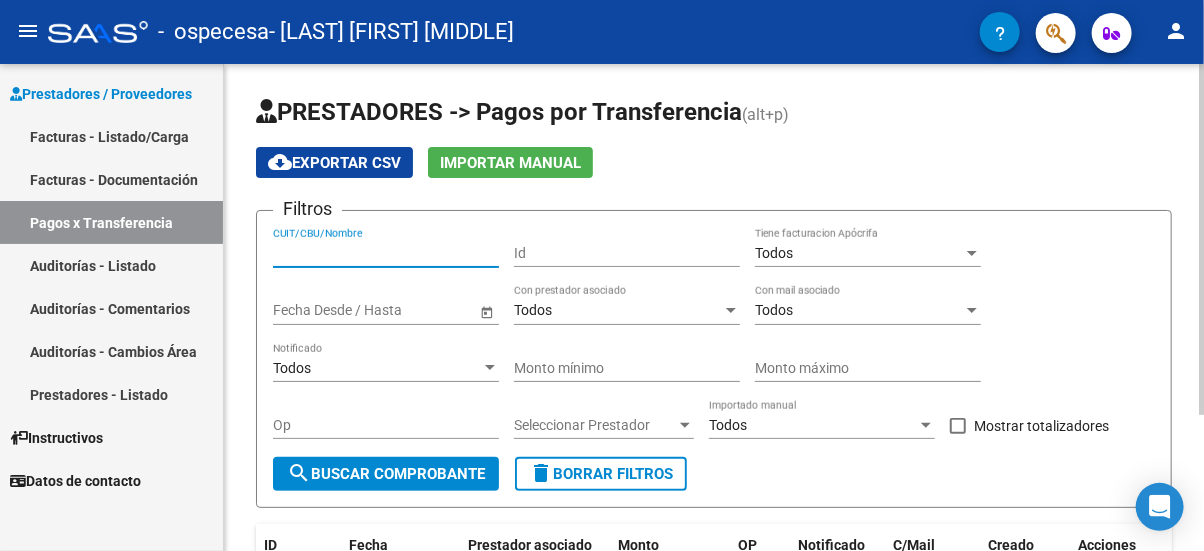 click on "CUIT/CBU/Nombre" at bounding box center [386, 253] 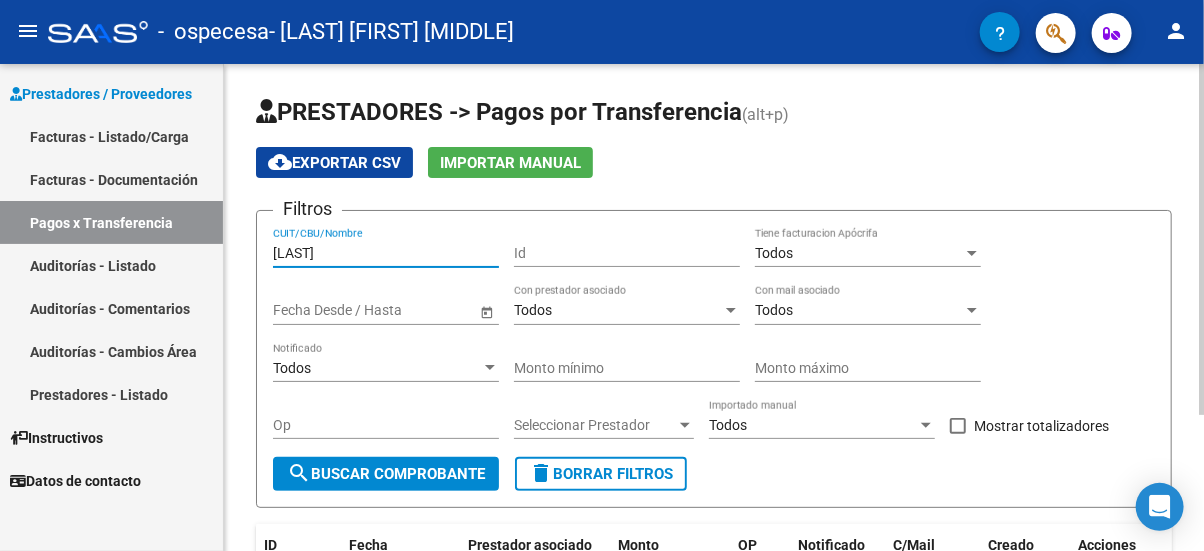 type on "[LAST]" 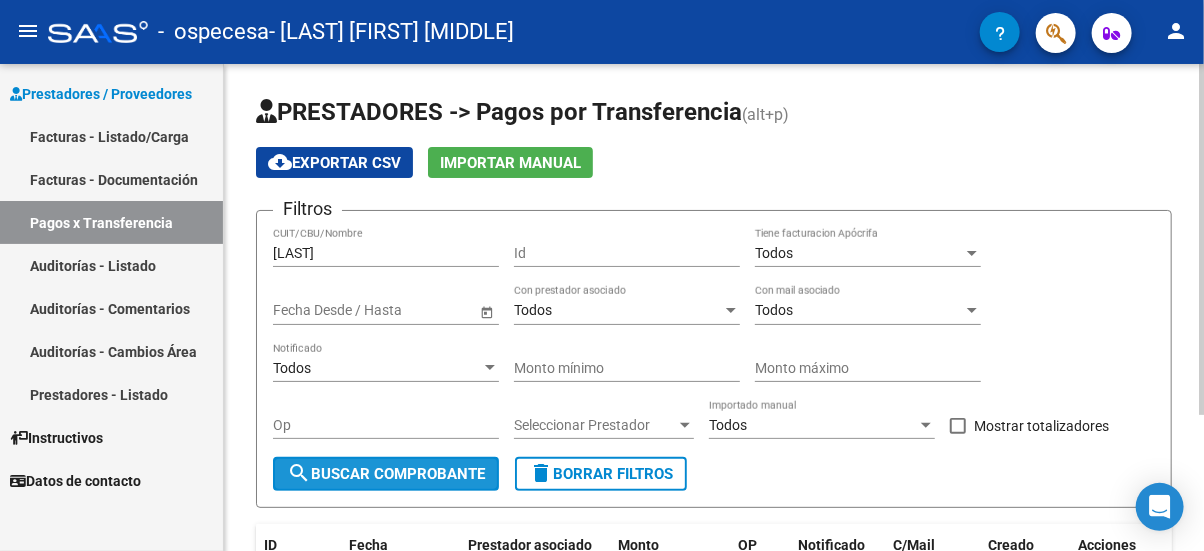 click on "search  Buscar Comprobante" 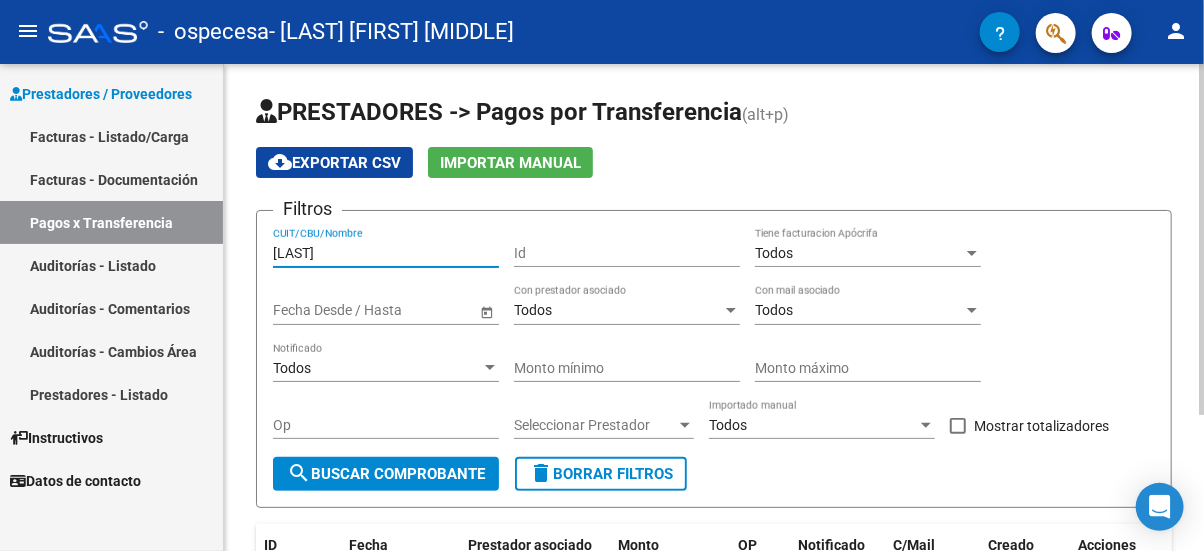 drag, startPoint x: 345, startPoint y: 256, endPoint x: 237, endPoint y: 255, distance: 108.00463 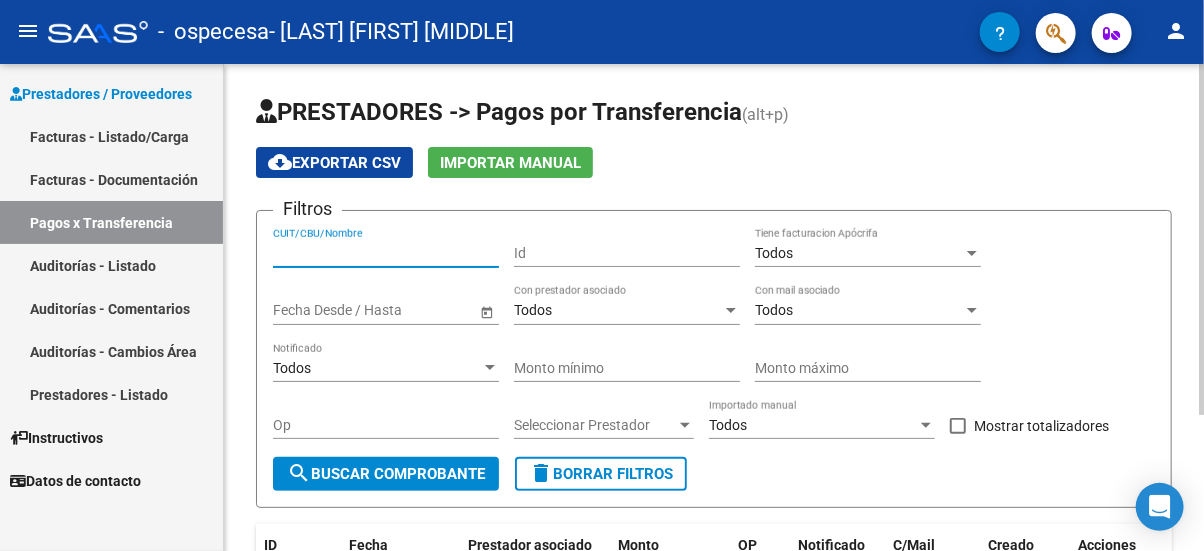 type 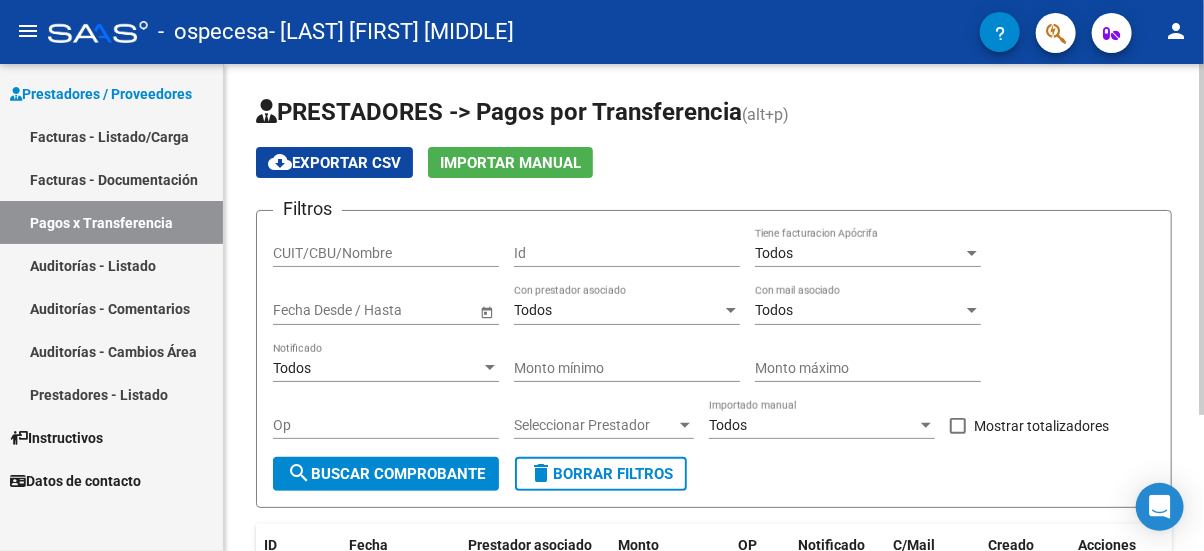 click on "Todos Notificado" 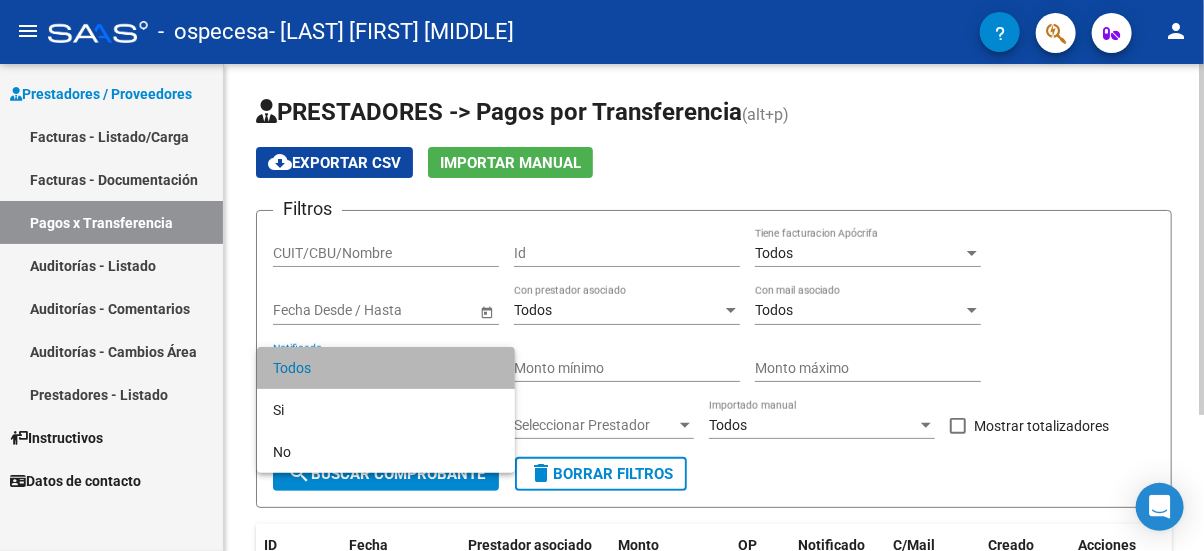 click on "Todos" at bounding box center (386, 368) 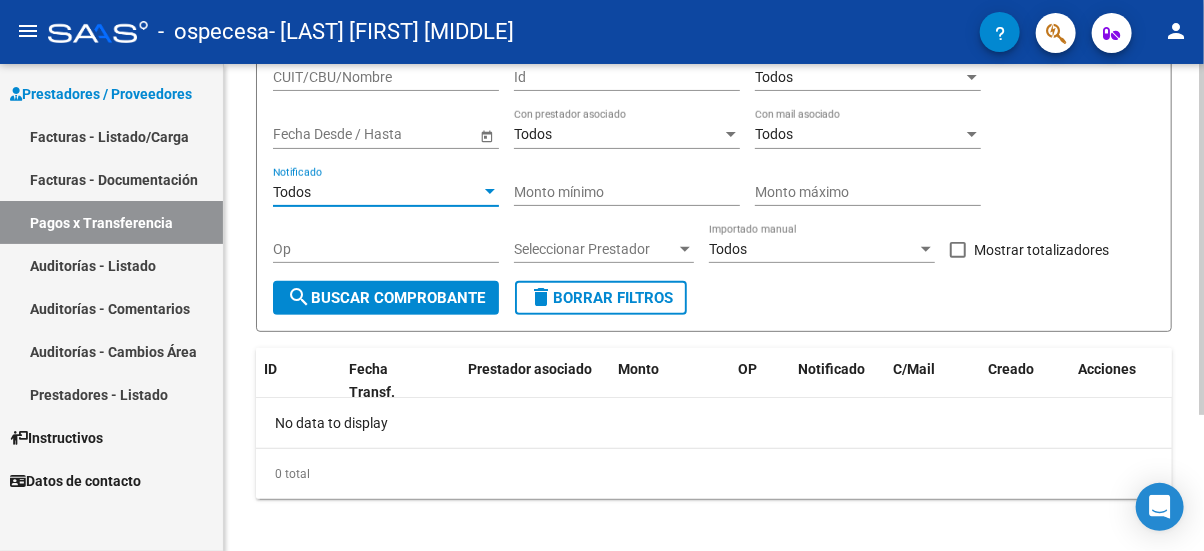 scroll, scrollTop: 186, scrollLeft: 0, axis: vertical 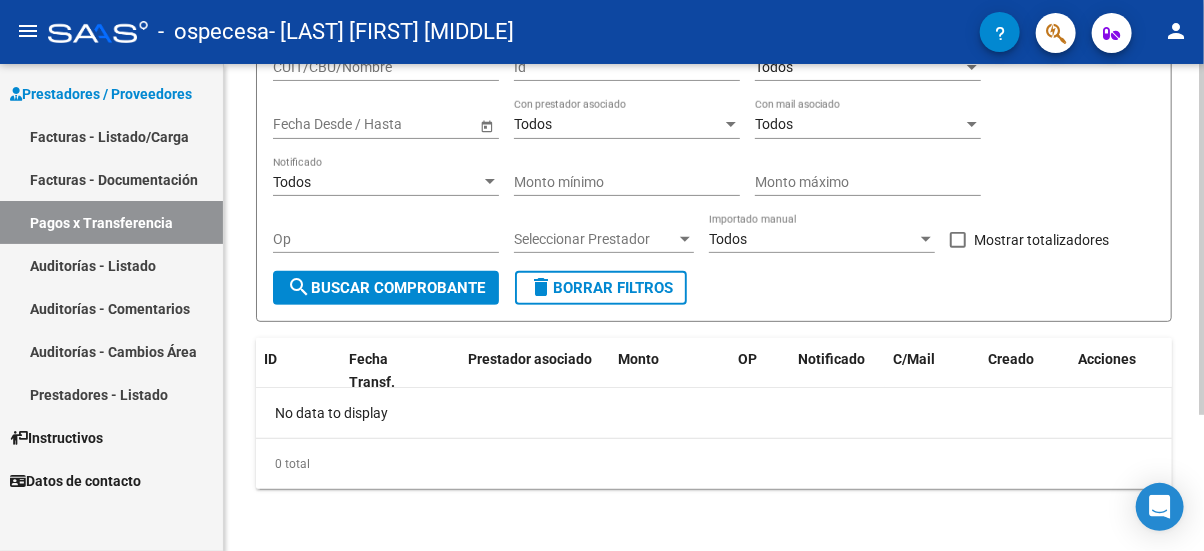 click on "No data to display" 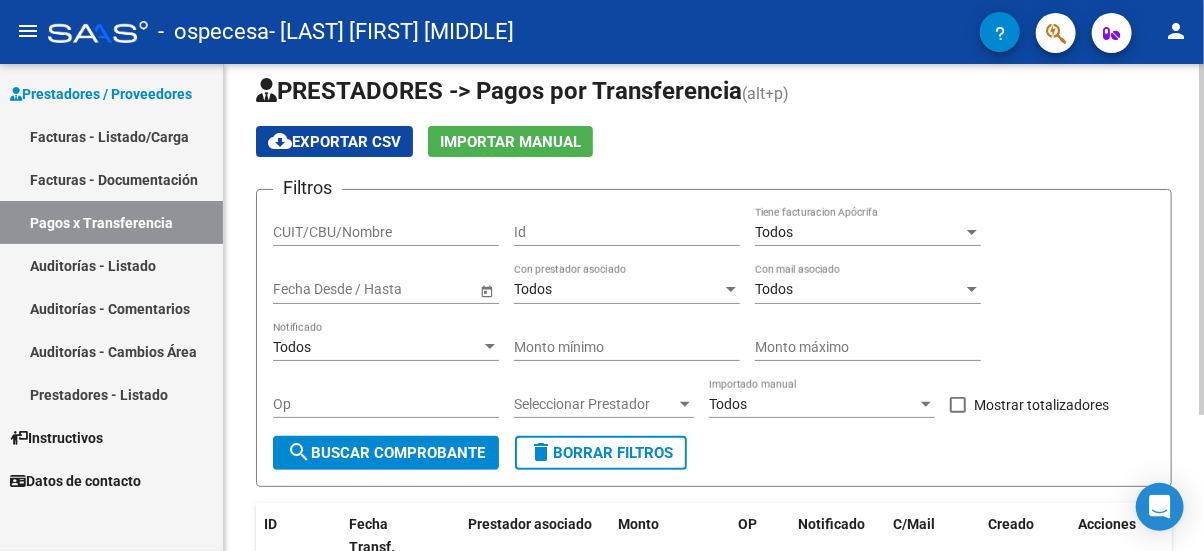 scroll, scrollTop: 0, scrollLeft: 0, axis: both 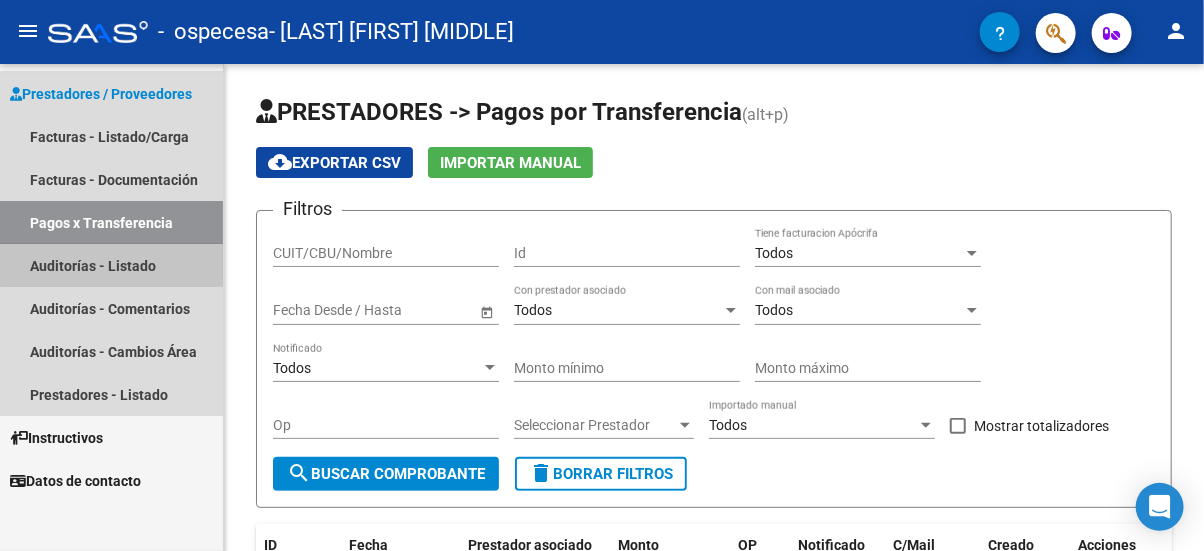 click on "Auditorías - Listado" at bounding box center (111, 265) 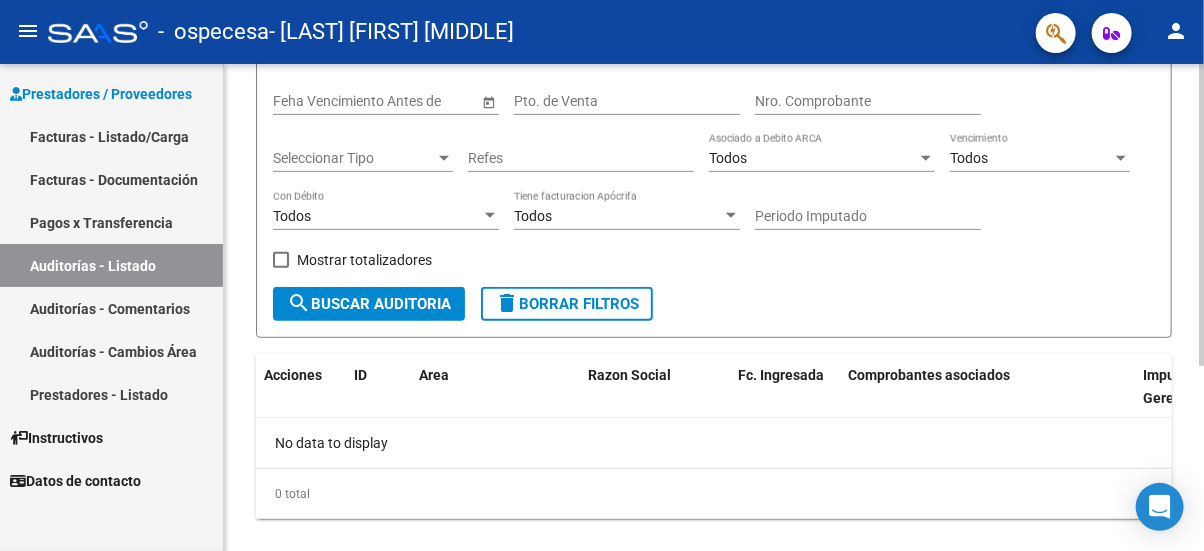 scroll, scrollTop: 0, scrollLeft: 0, axis: both 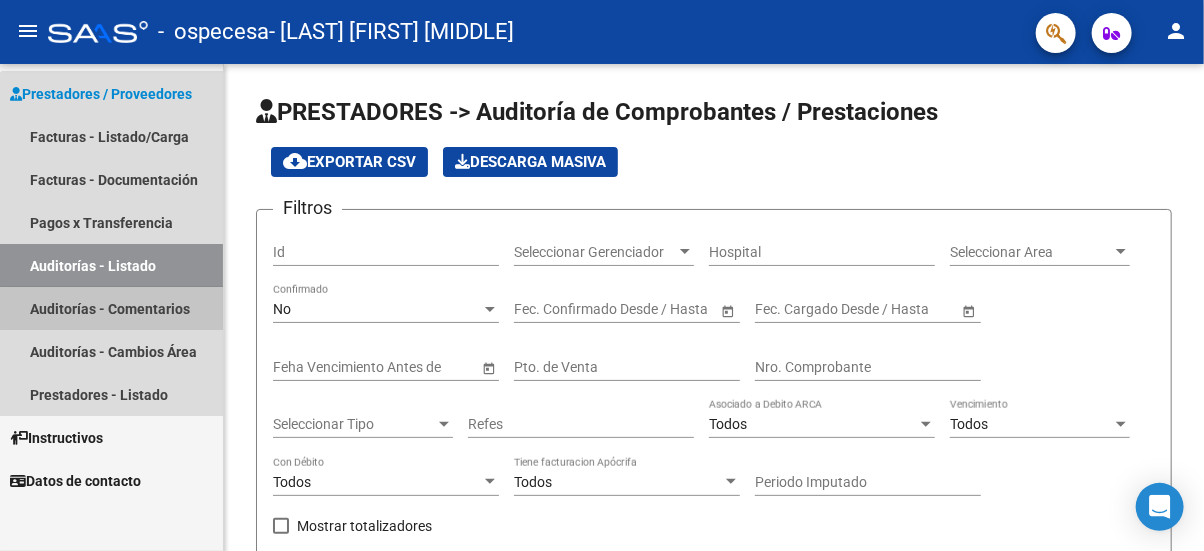 click on "Auditorías - Comentarios" at bounding box center (111, 308) 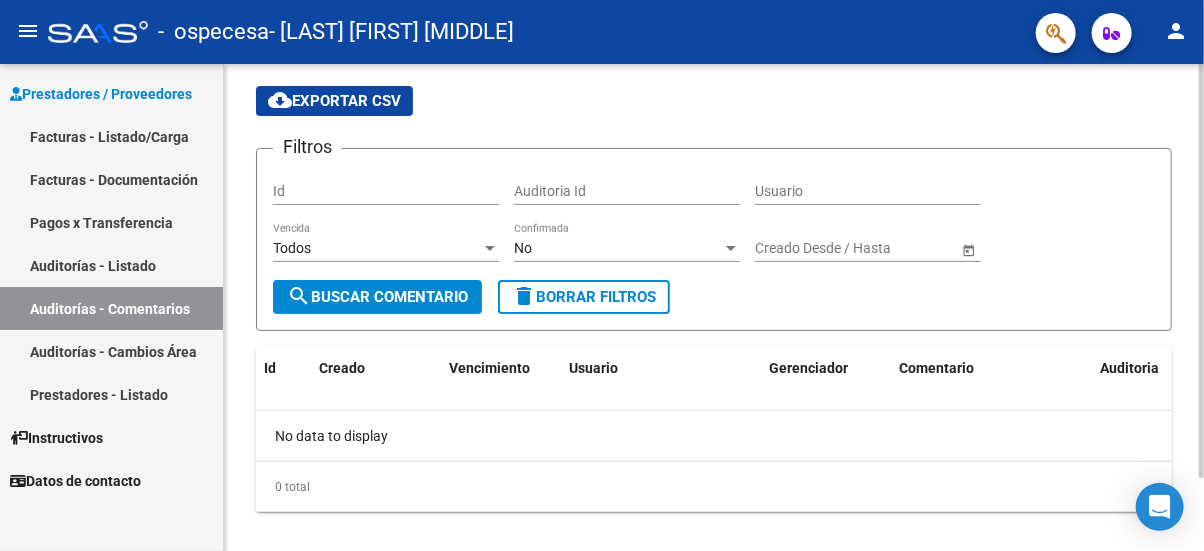 scroll, scrollTop: 84, scrollLeft: 0, axis: vertical 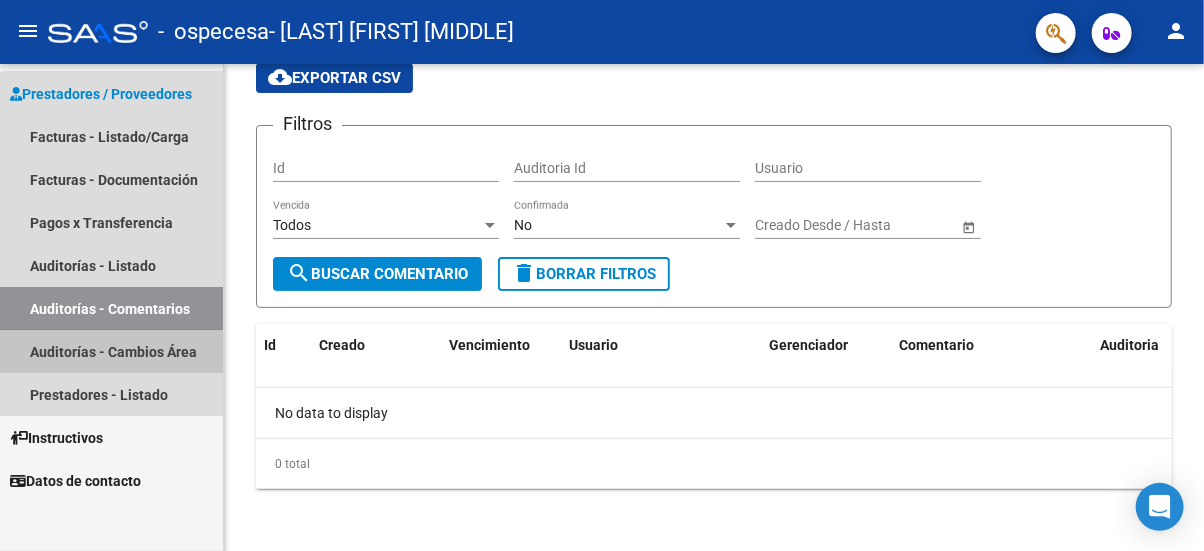 click on "Auditorías - Cambios Área" at bounding box center [111, 351] 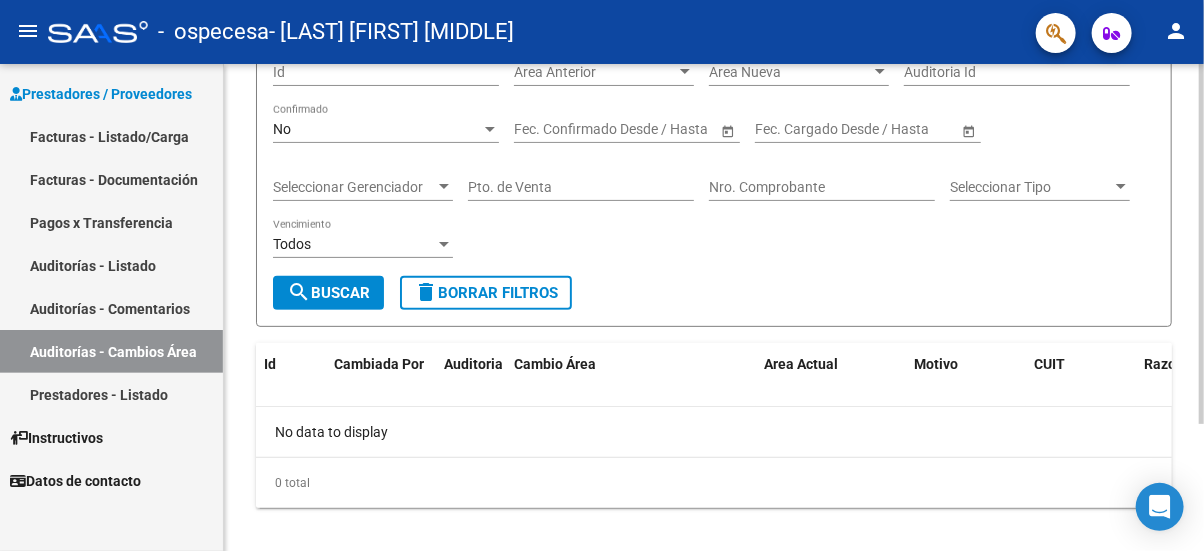 scroll, scrollTop: 170, scrollLeft: 0, axis: vertical 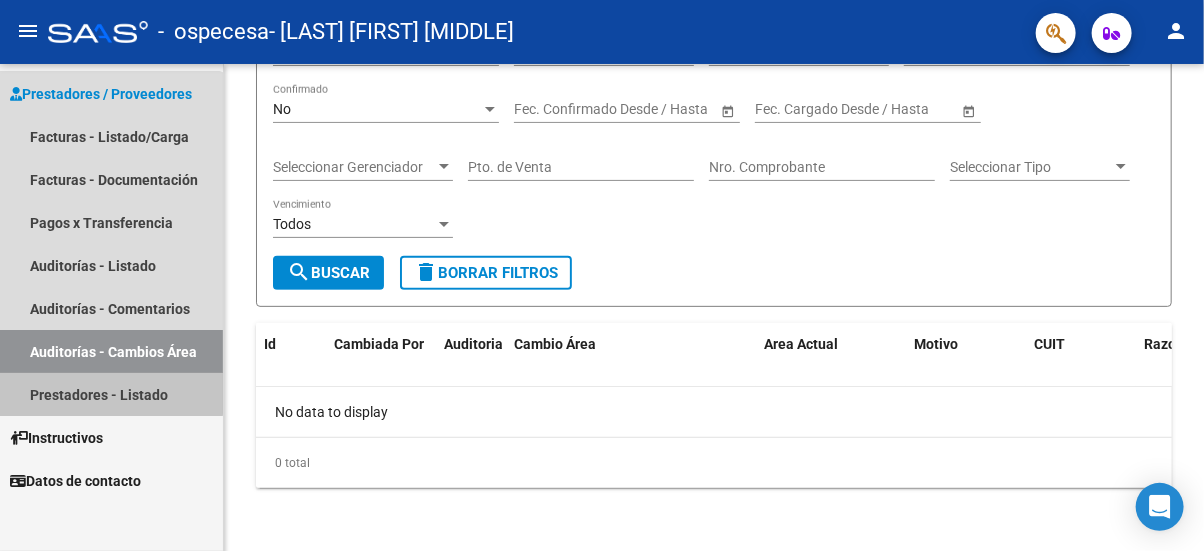 click on "Prestadores - Listado" at bounding box center (111, 394) 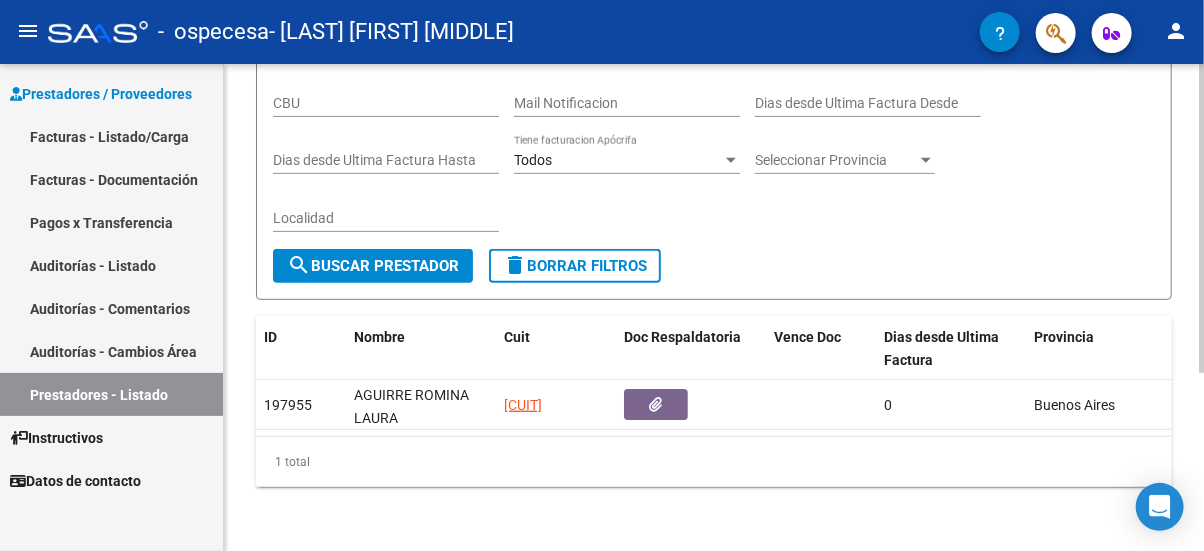 scroll, scrollTop: 280, scrollLeft: 0, axis: vertical 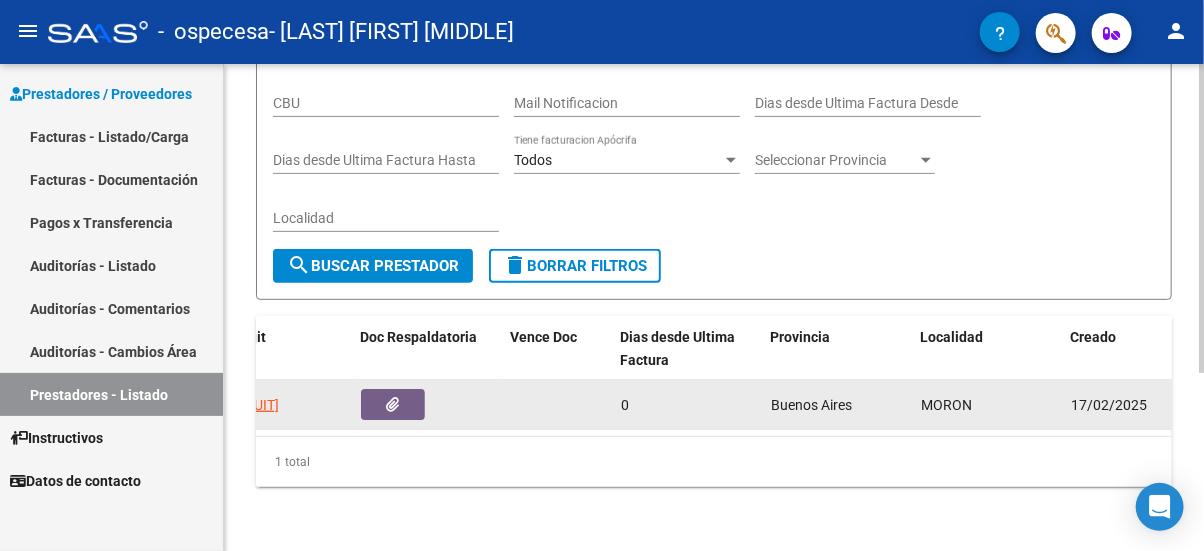 click on "MORON" 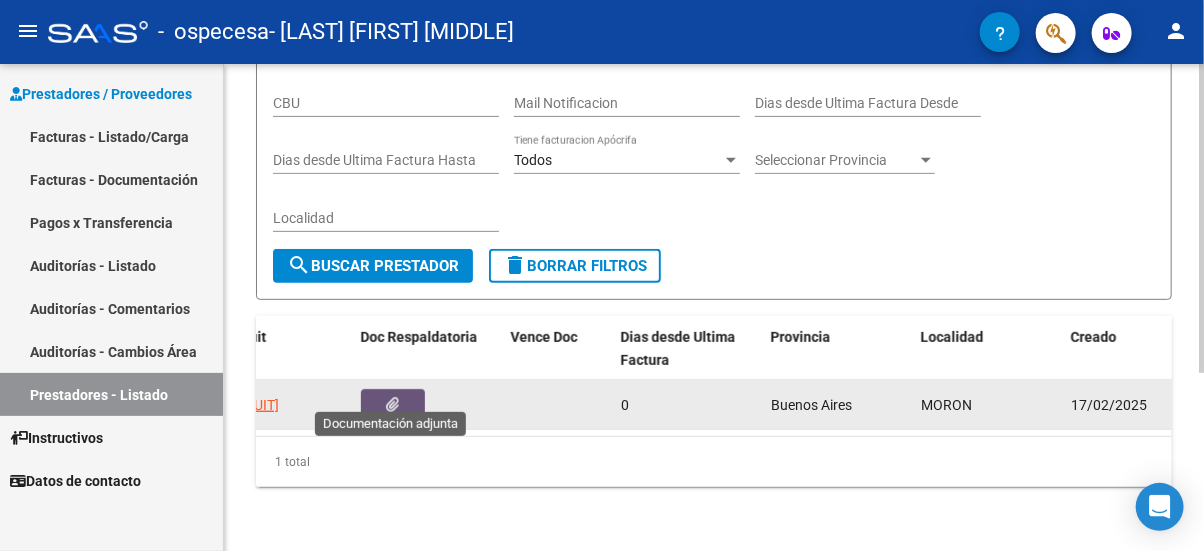 click 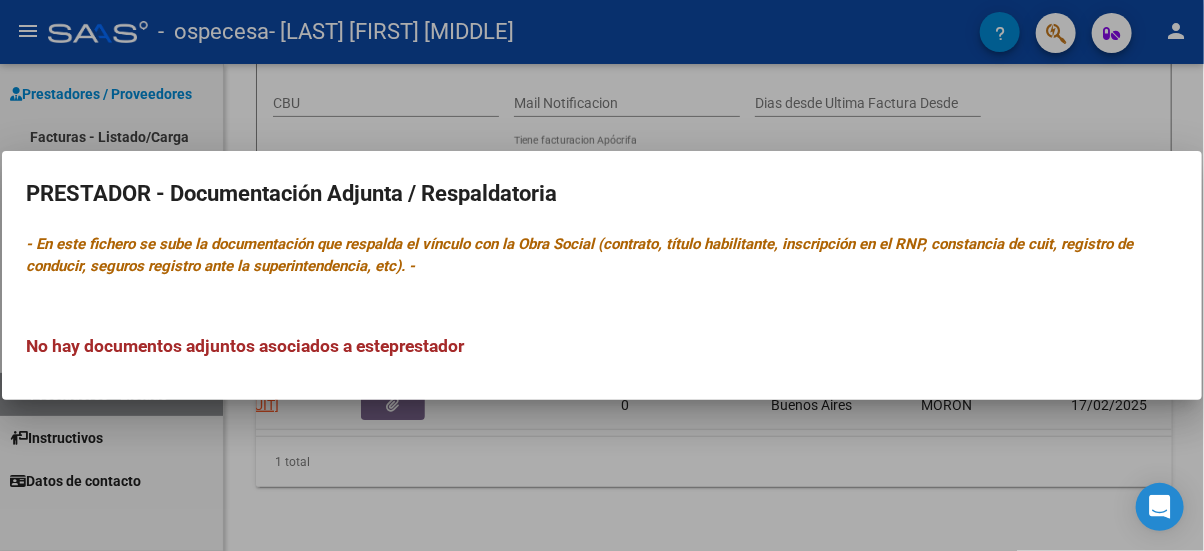 click at bounding box center (602, 275) 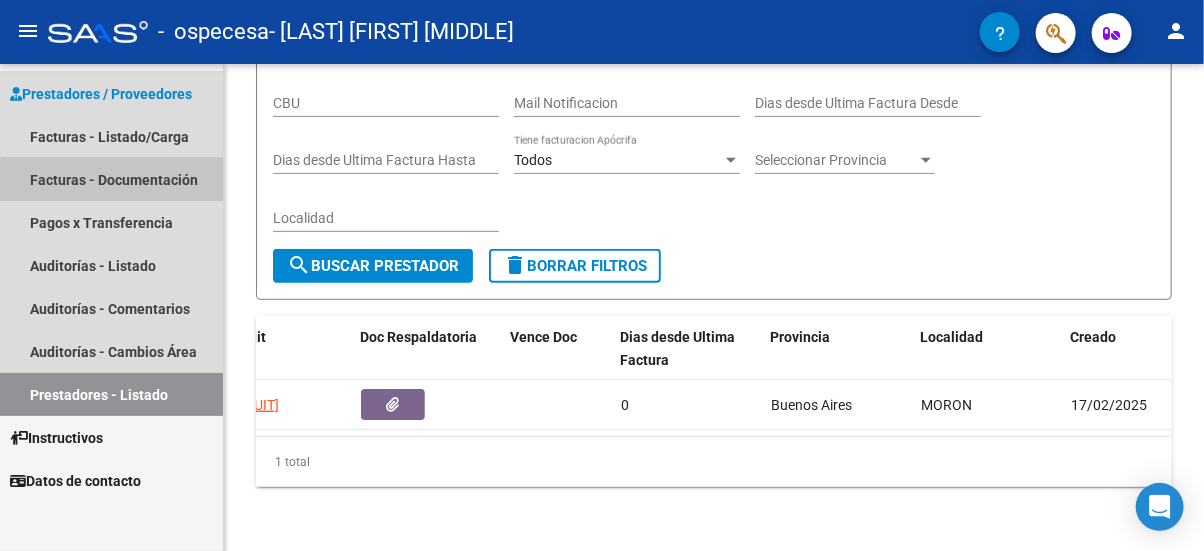 click on "Facturas - Documentación" at bounding box center (111, 179) 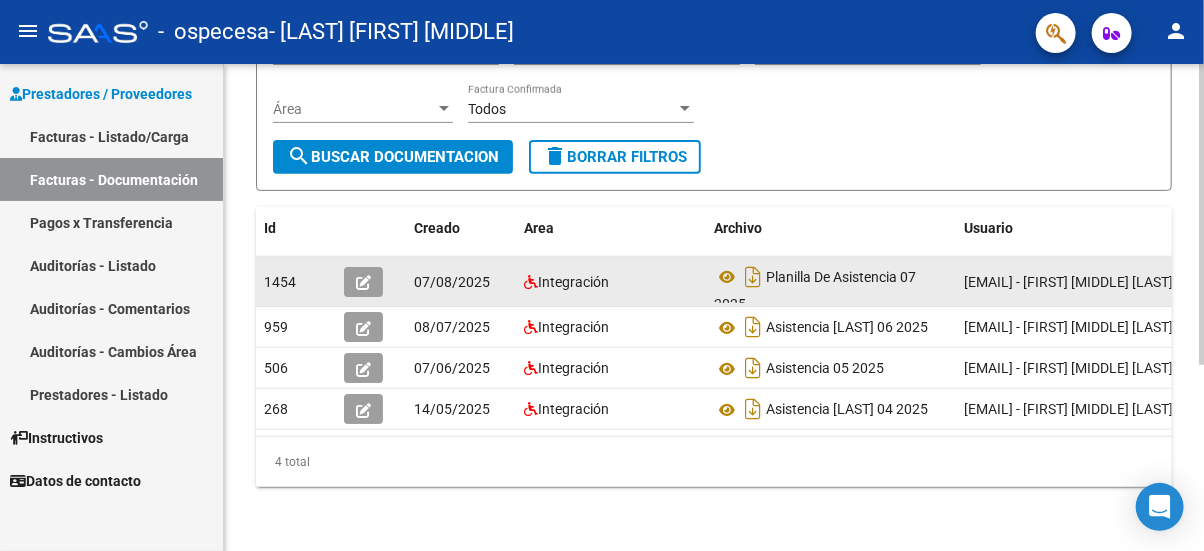 scroll, scrollTop: 34, scrollLeft: 0, axis: vertical 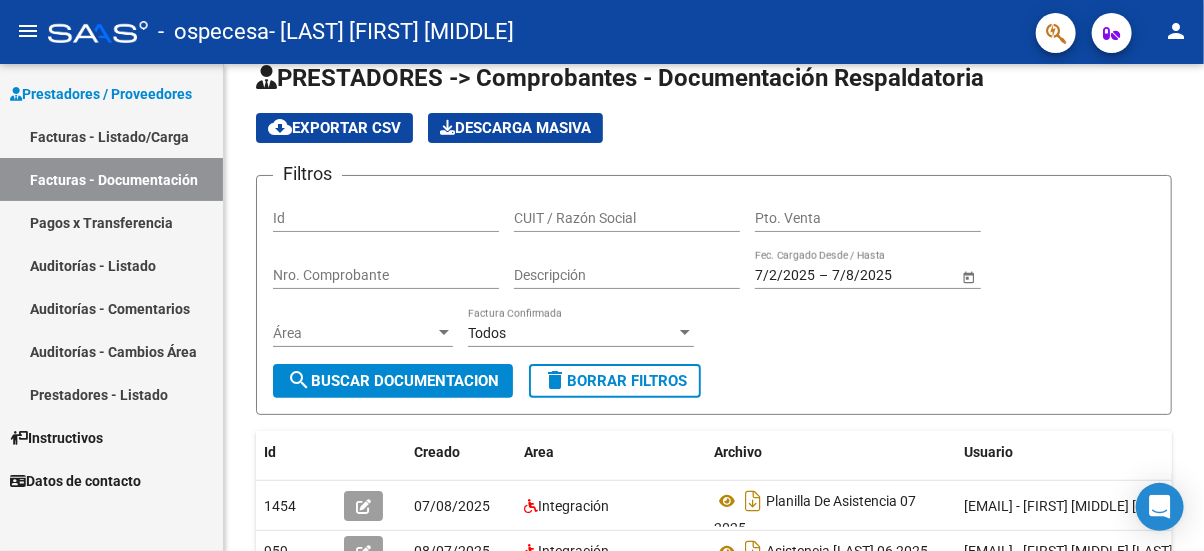 click on "Datos de contacto" at bounding box center (75, 481) 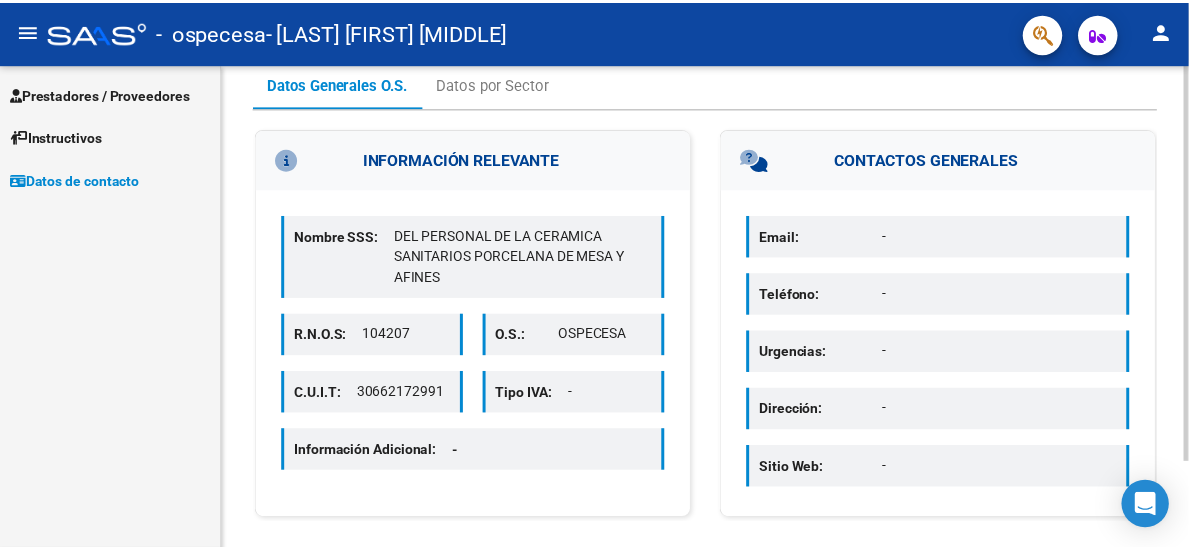 scroll, scrollTop: 105, scrollLeft: 0, axis: vertical 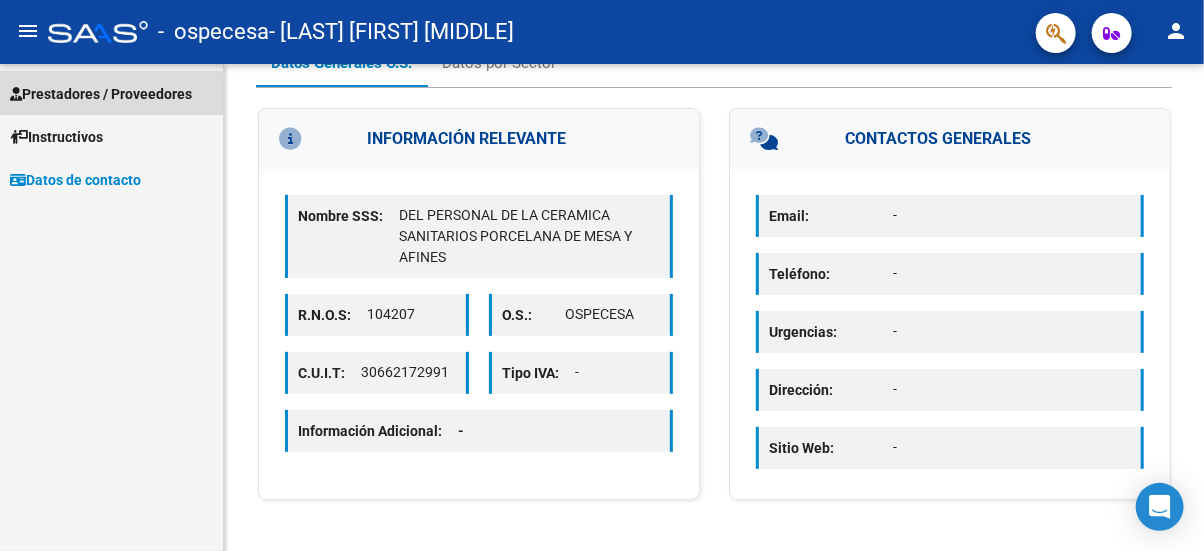 click on "Prestadores / Proveedores" at bounding box center [101, 94] 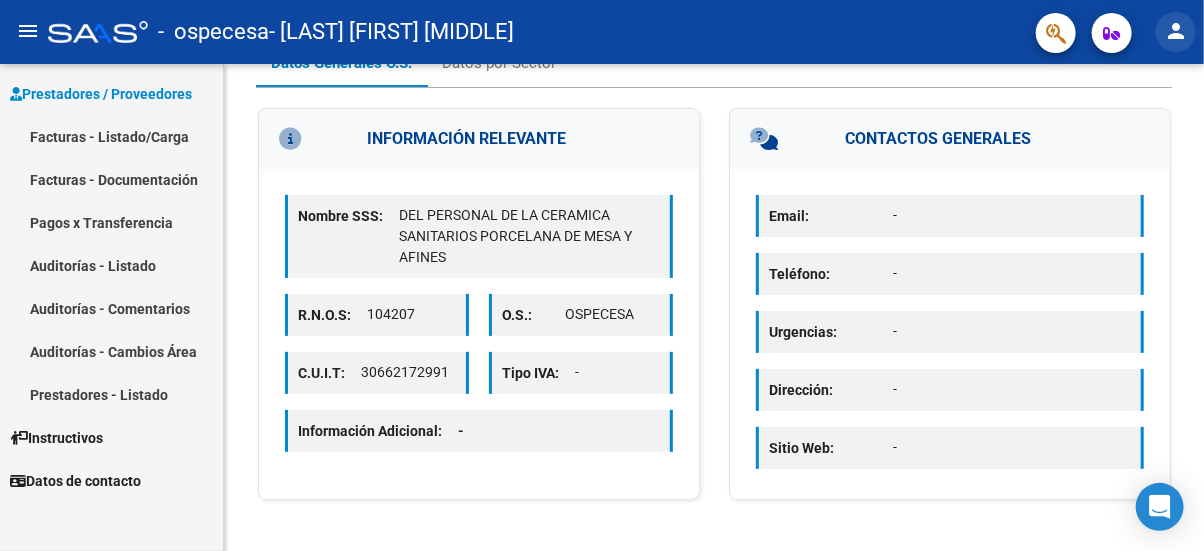 click on "person" 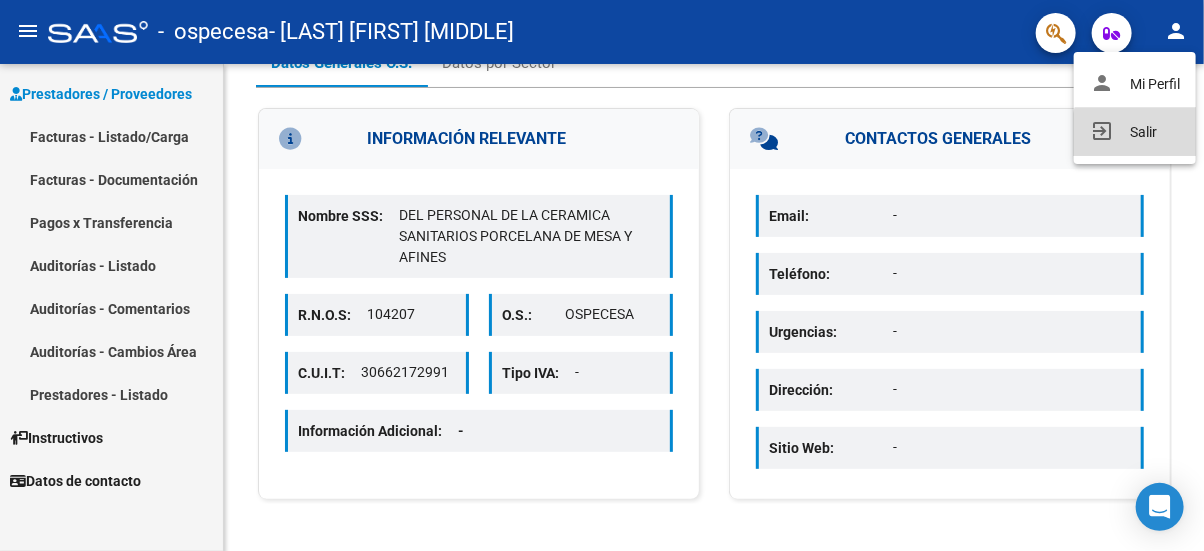 click on "exit_to_app  Salir" at bounding box center [1135, 132] 